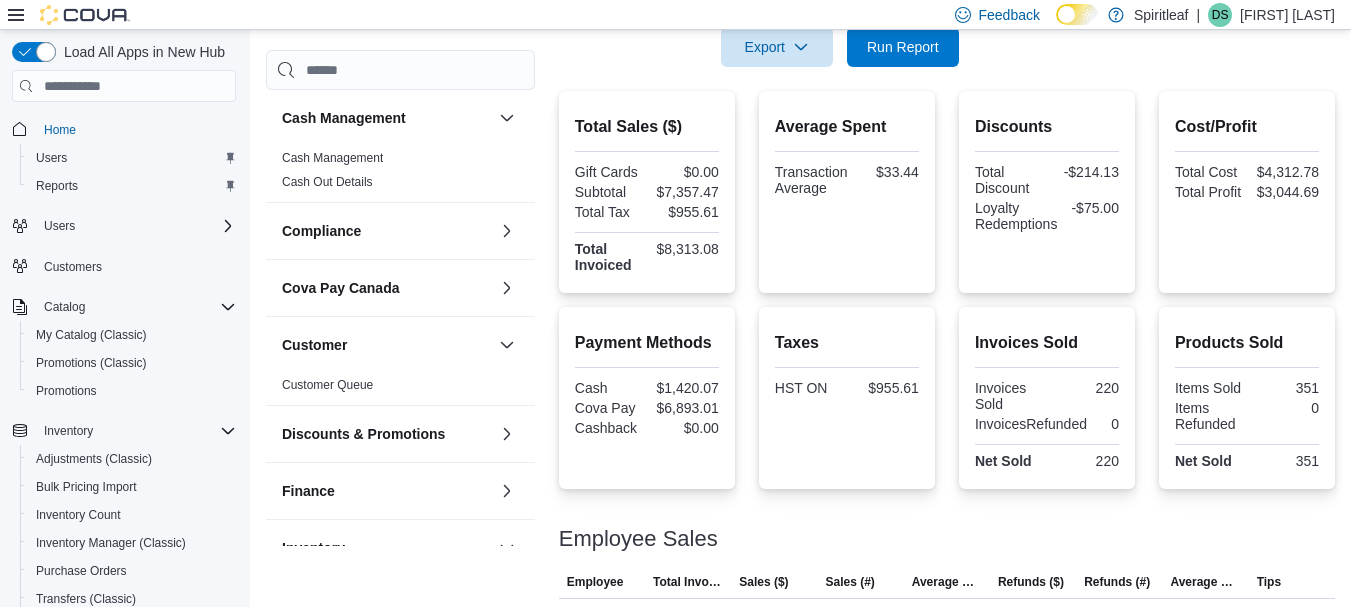 scroll, scrollTop: 417, scrollLeft: 0, axis: vertical 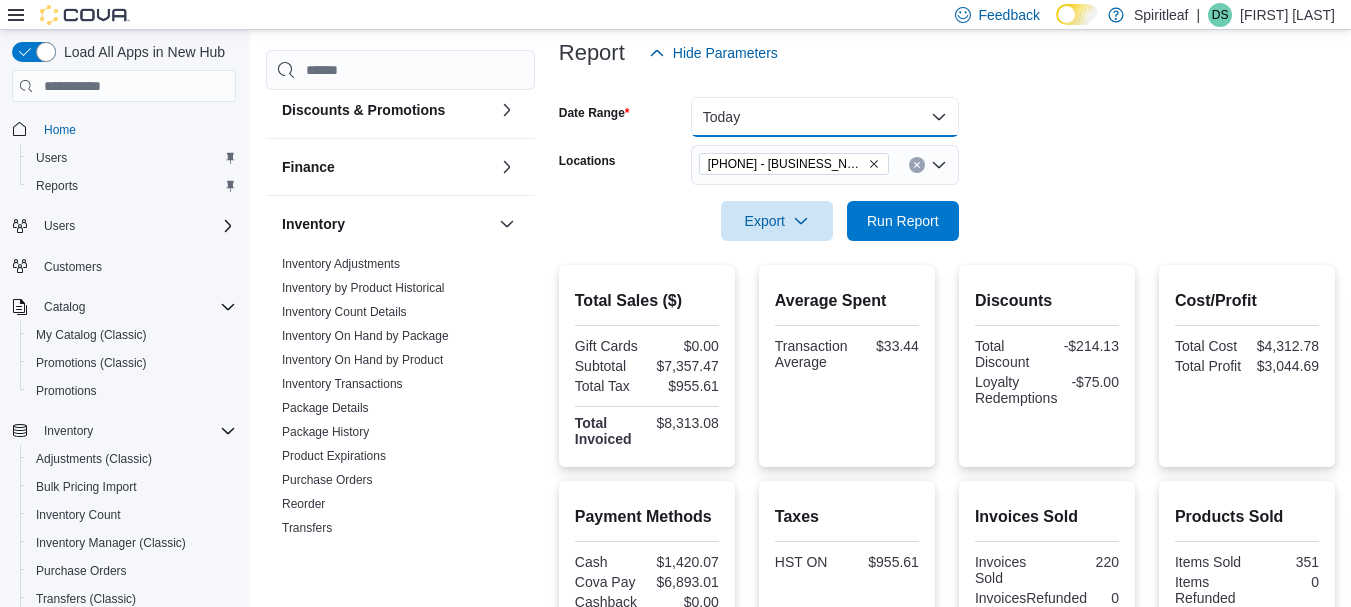 click on "Today" at bounding box center (825, 117) 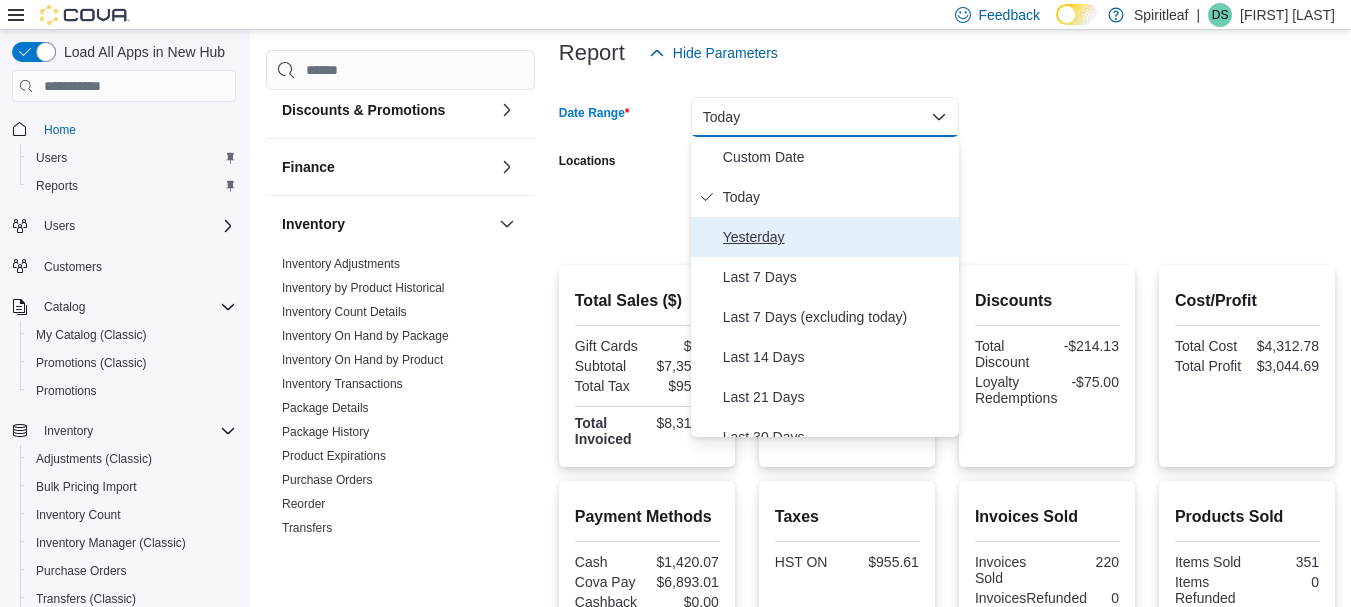 click on "Yesterday" at bounding box center (837, 237) 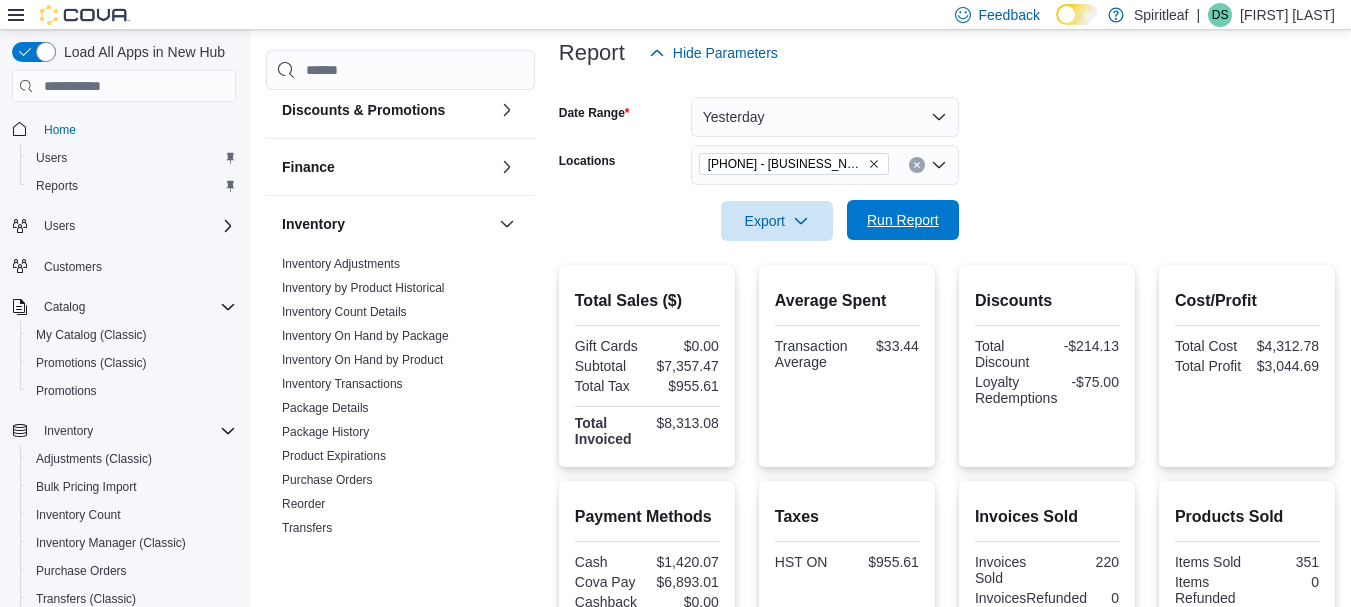 click on "Run Report" at bounding box center (903, 220) 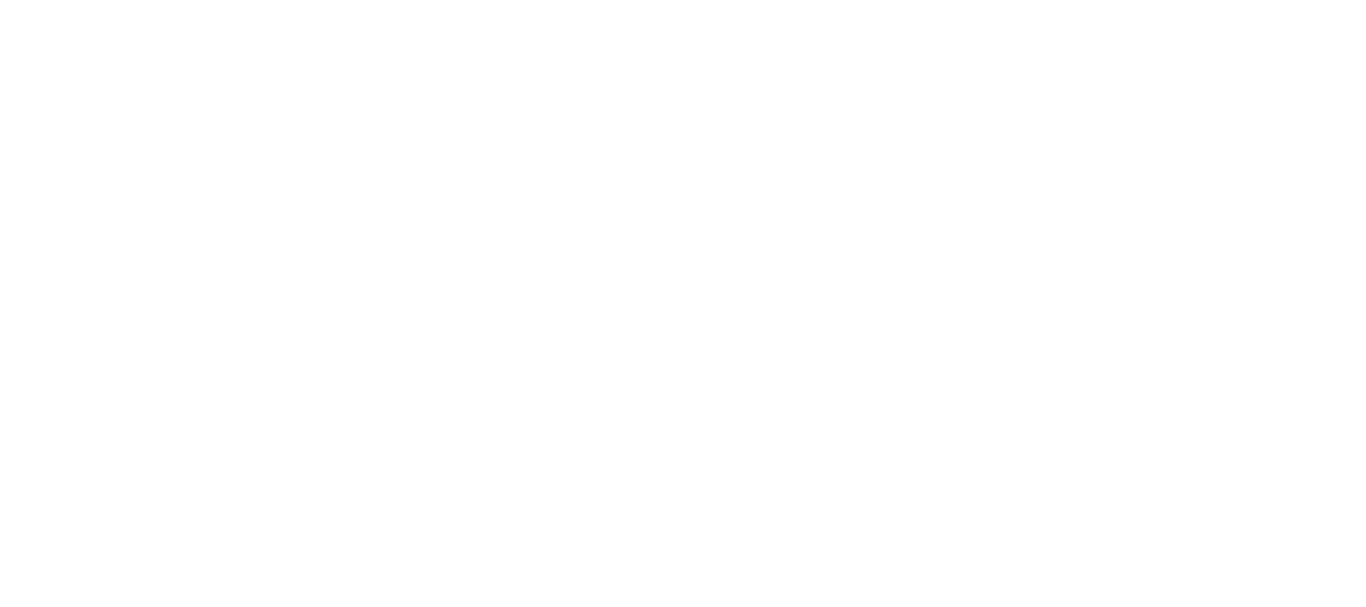 scroll, scrollTop: 0, scrollLeft: 0, axis: both 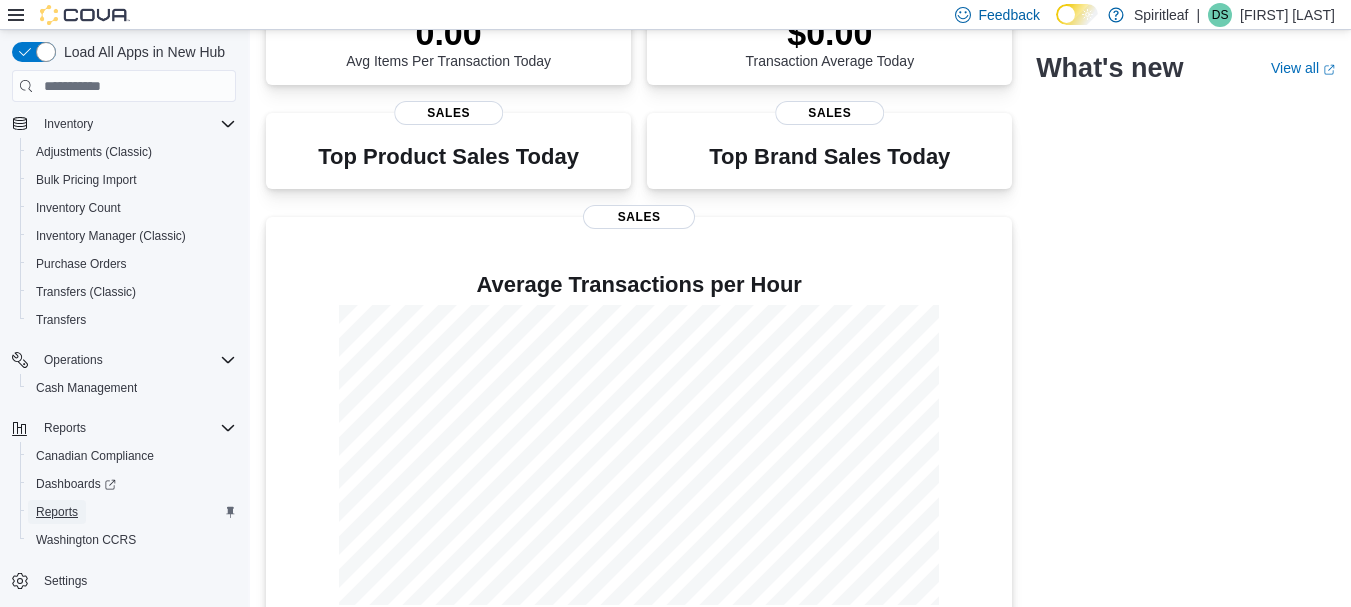 click on "Reports" at bounding box center [57, 512] 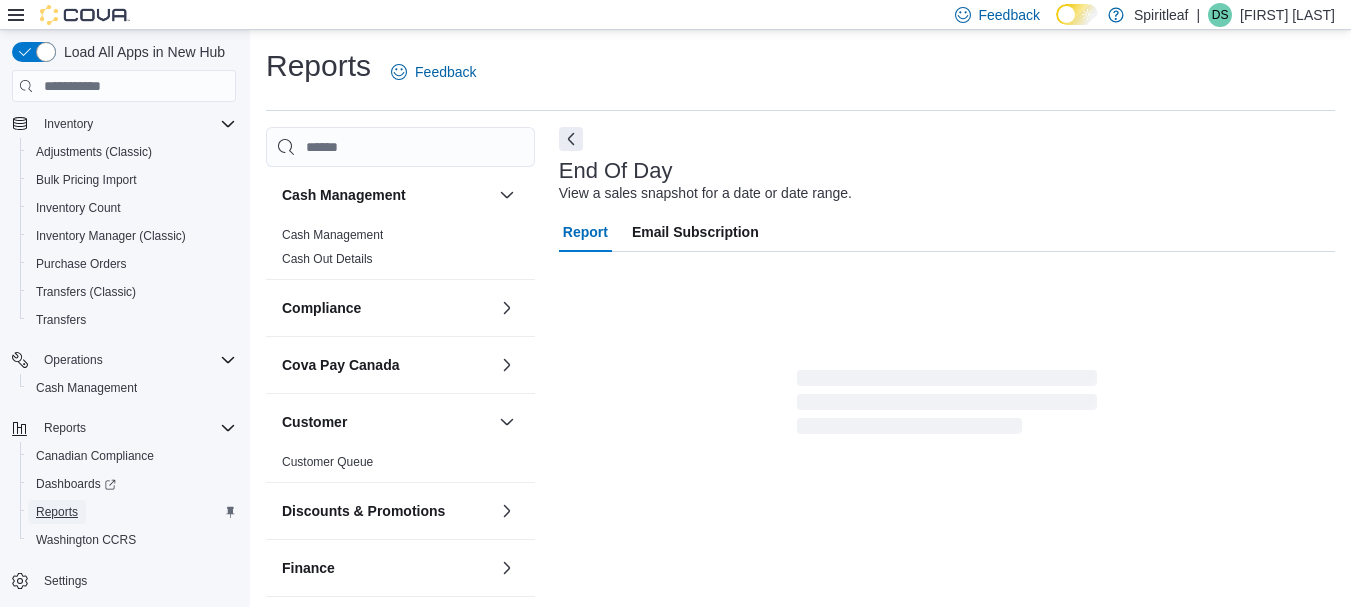 scroll, scrollTop: 32, scrollLeft: 0, axis: vertical 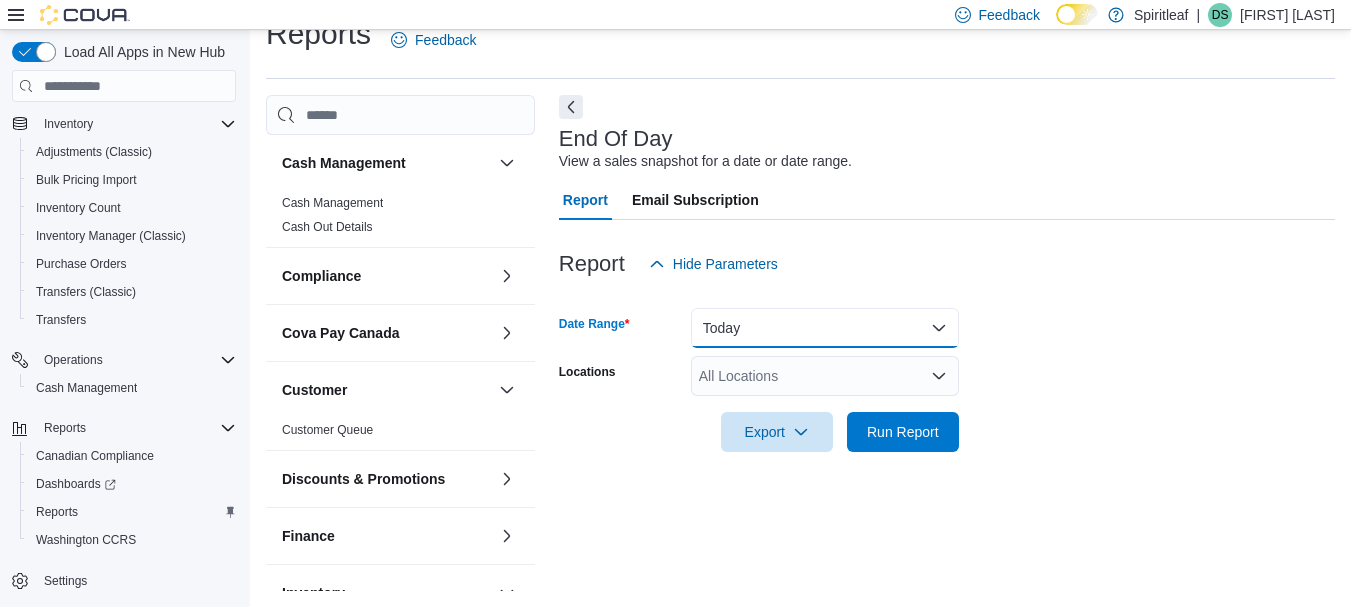 click on "Today" at bounding box center [825, 328] 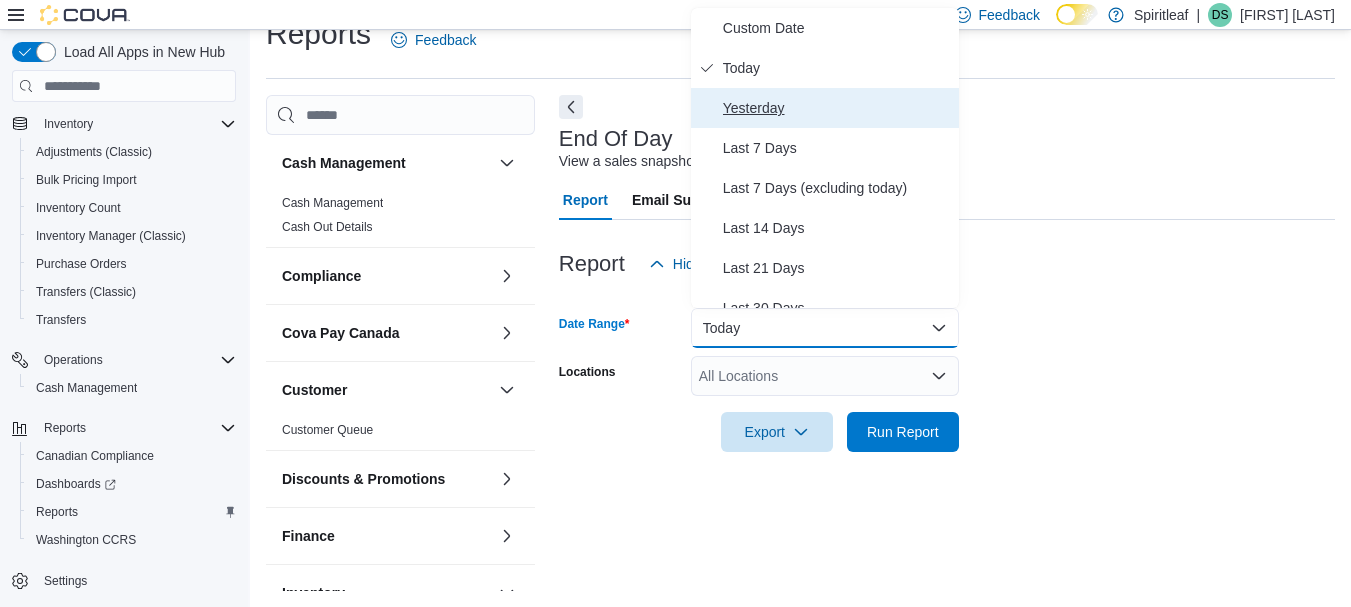click on "Yesterday" at bounding box center [837, 108] 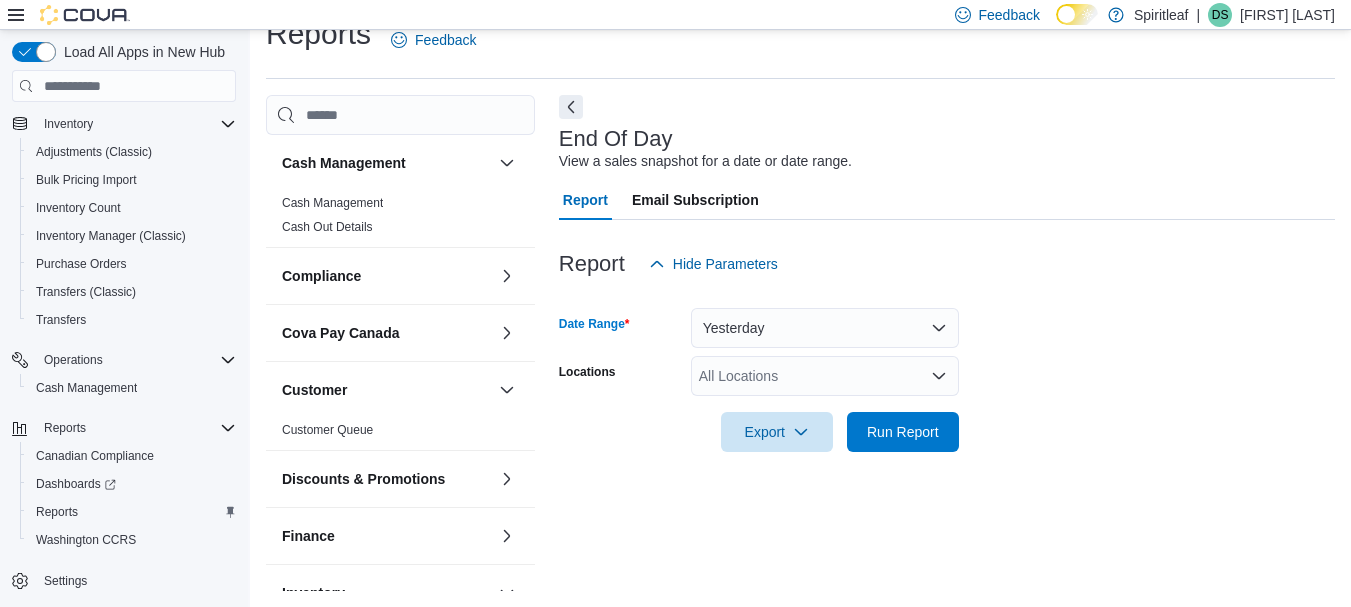click on "All Locations" at bounding box center (825, 376) 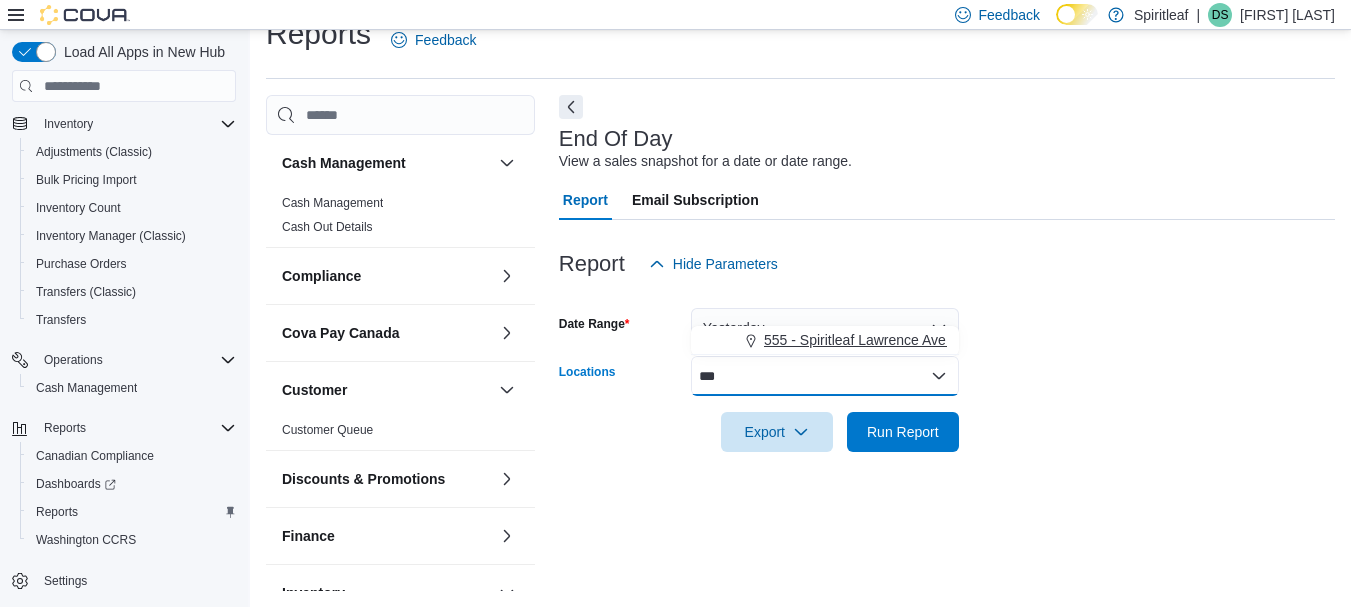 type on "***" 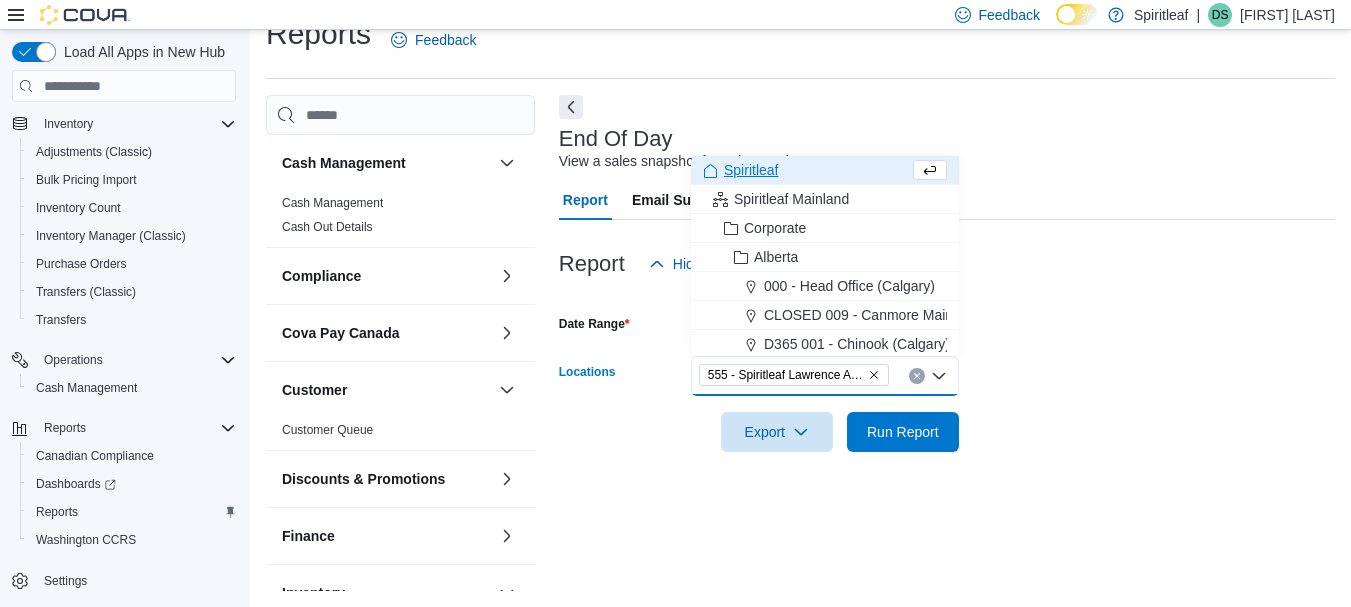 click at bounding box center (947, 464) 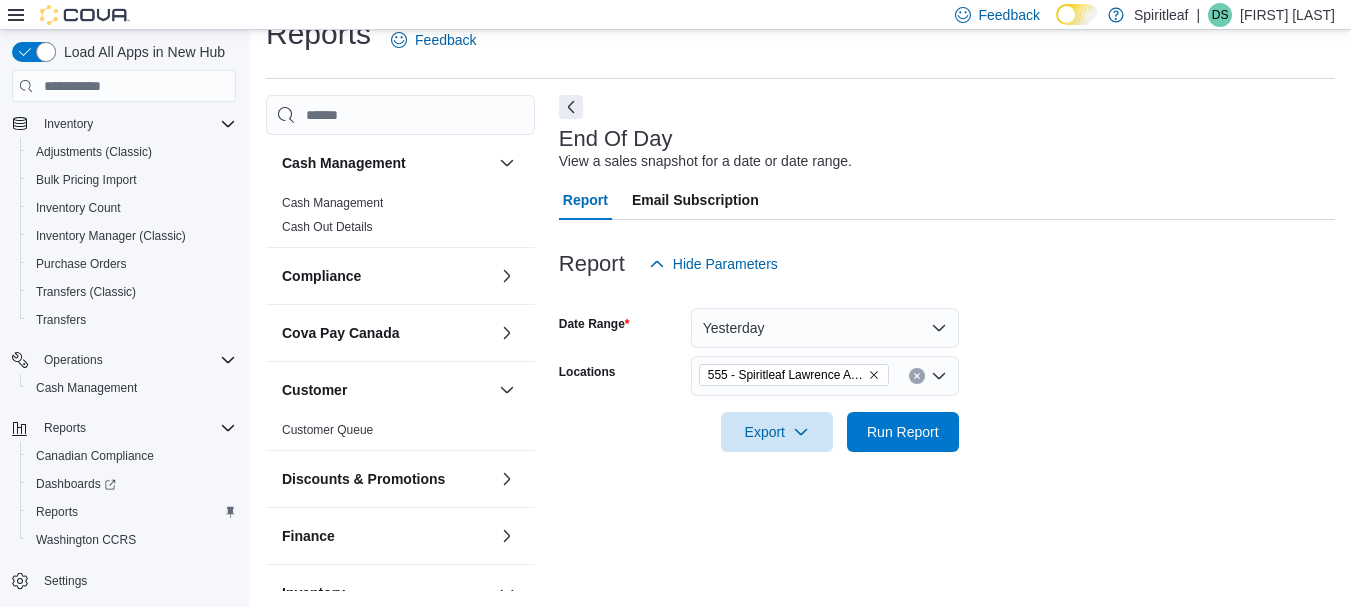 click at bounding box center (947, 404) 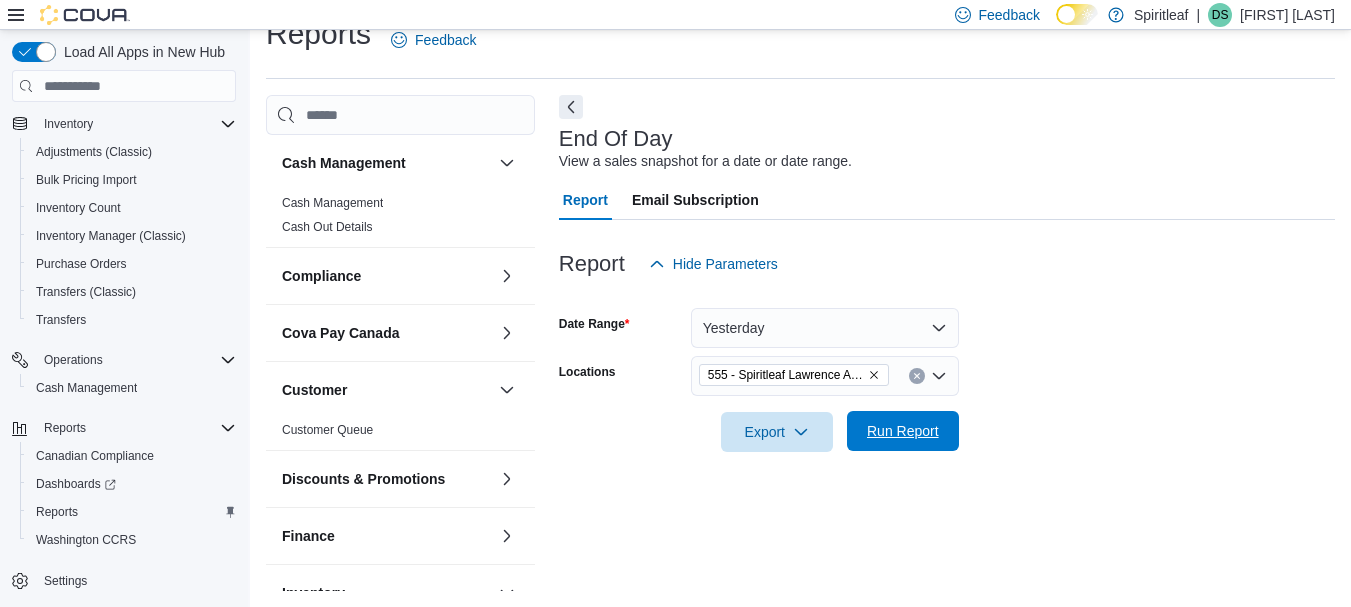 click on "Run Report" at bounding box center (903, 431) 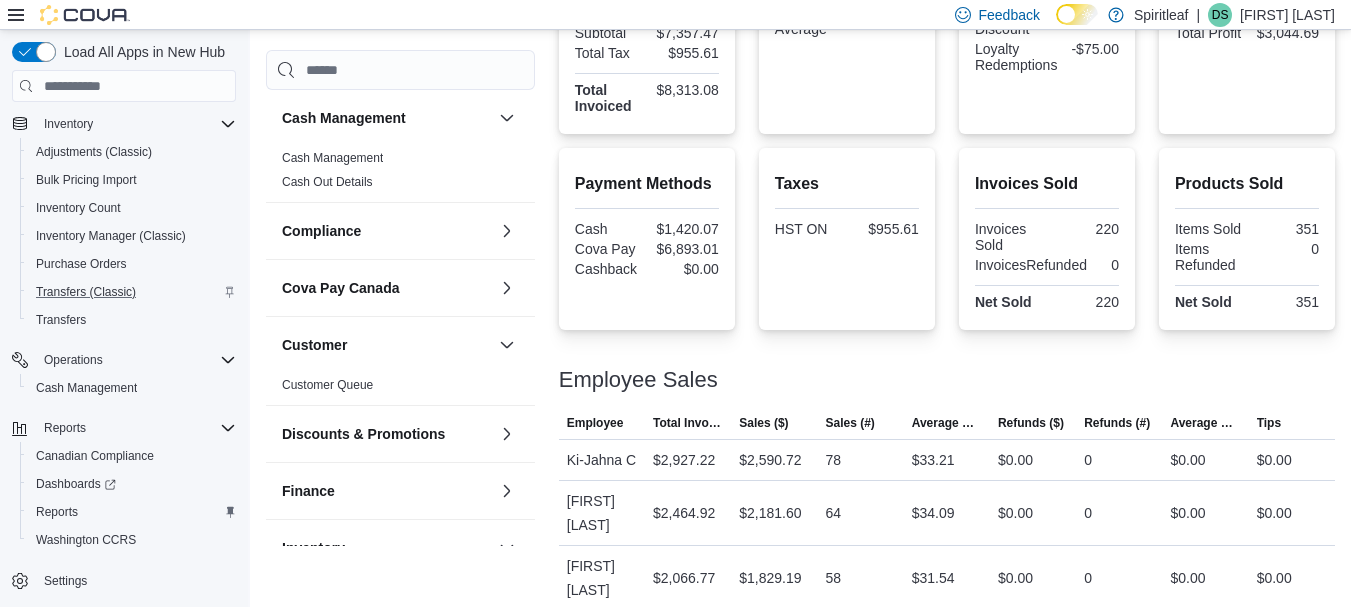 scroll, scrollTop: 613, scrollLeft: 0, axis: vertical 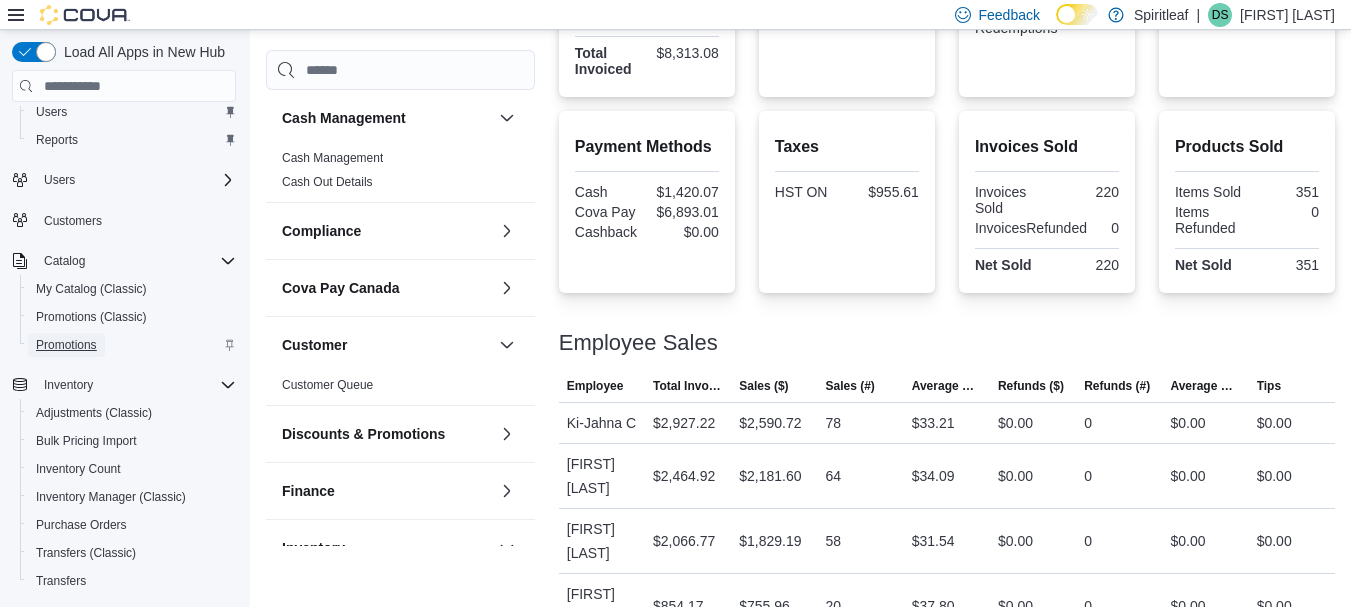 click on "Promotions" at bounding box center [66, 345] 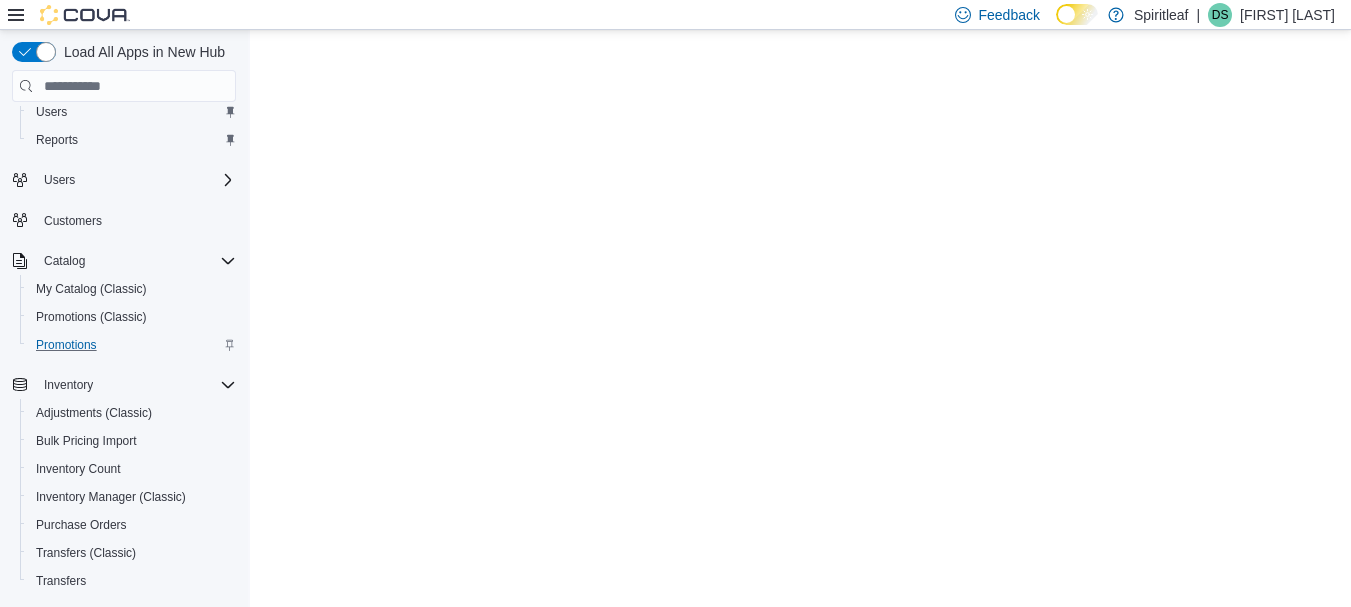 scroll, scrollTop: 0, scrollLeft: 0, axis: both 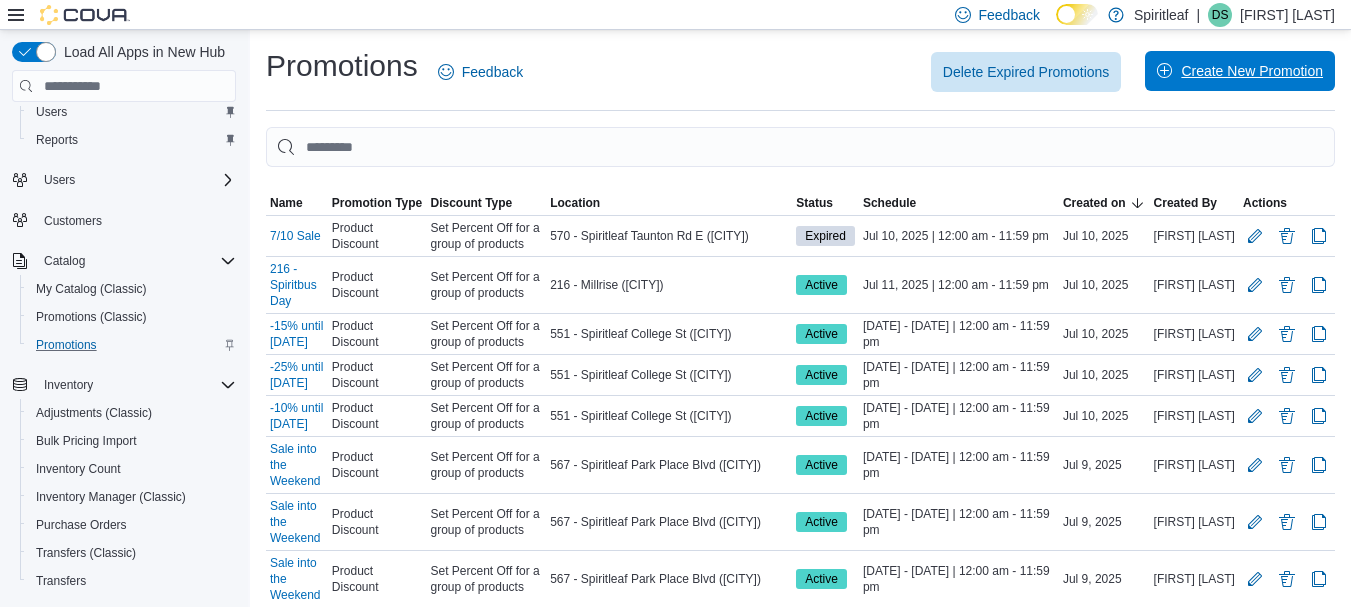 click on "Create New Promotion" at bounding box center [1240, 71] 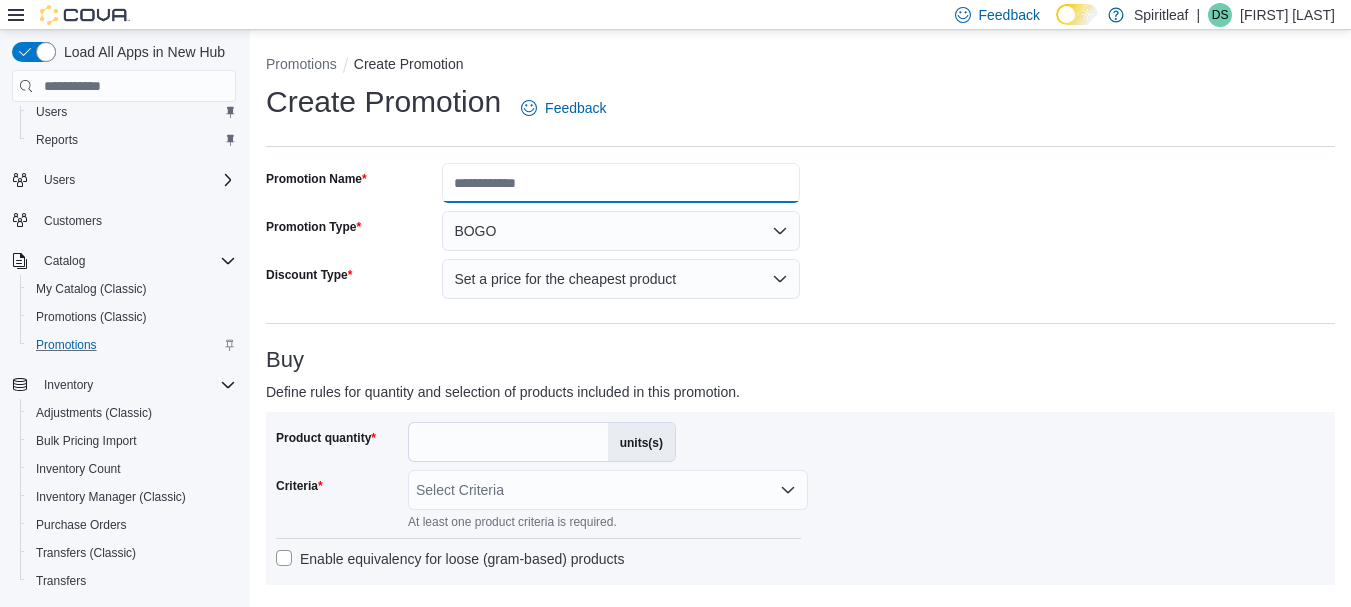 click on "Promotion Name" at bounding box center (621, 183) 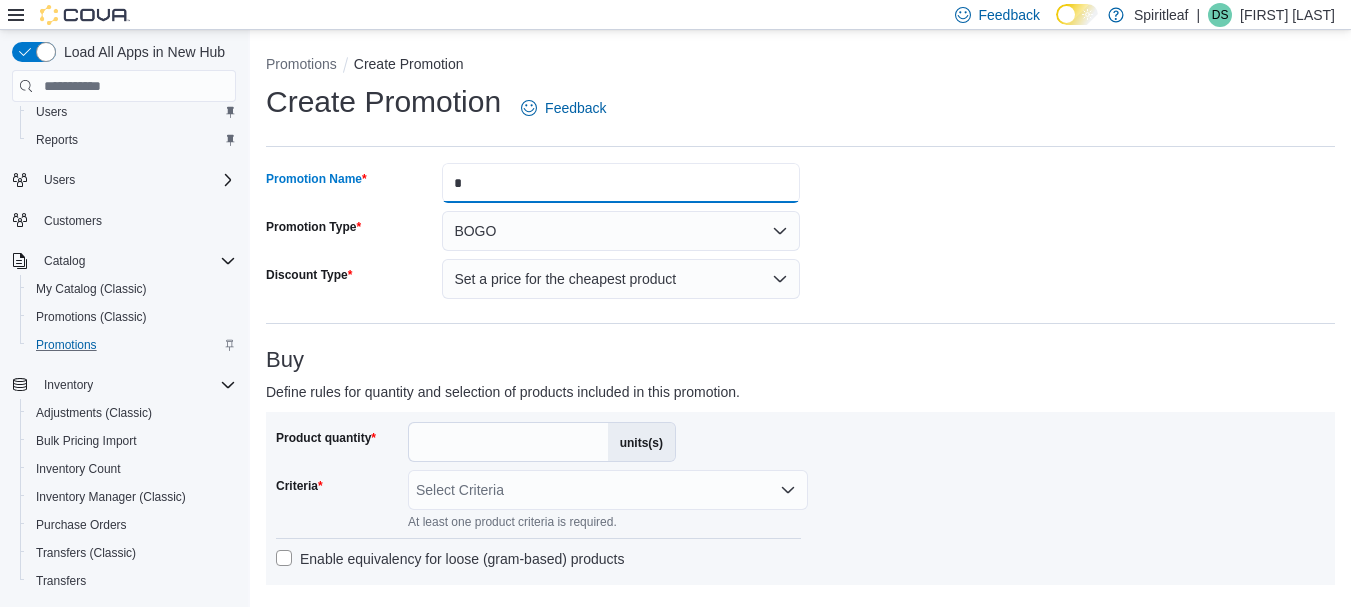 type on "**********" 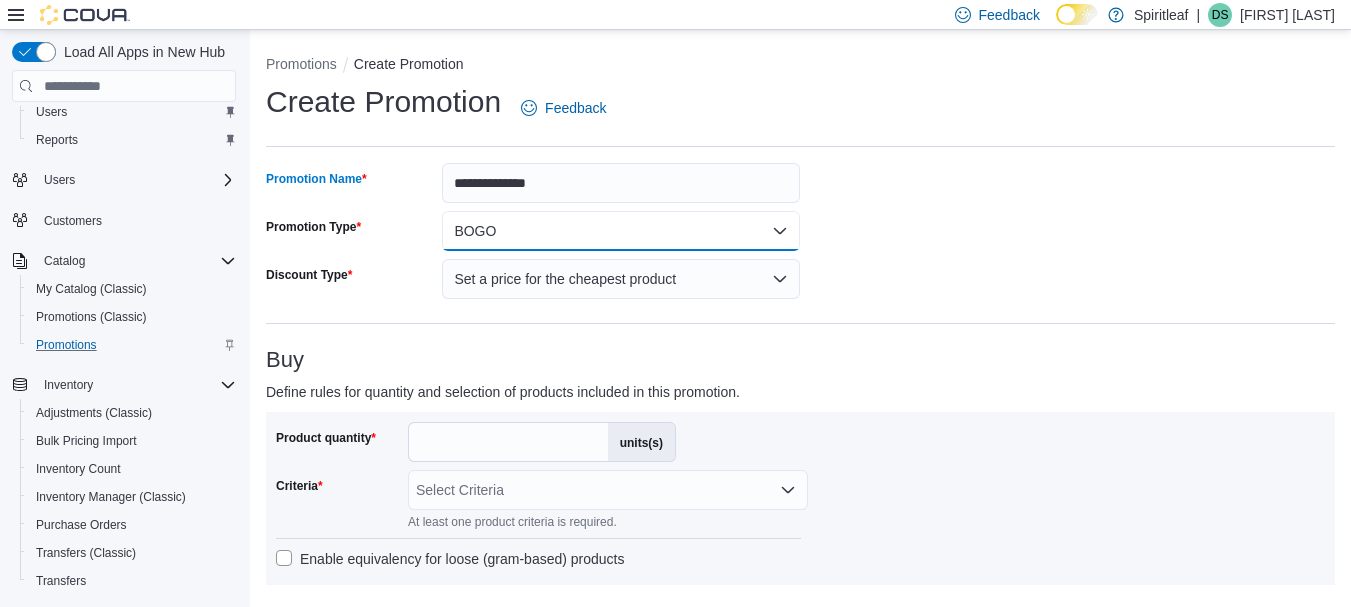 click on "BOGO" at bounding box center [621, 231] 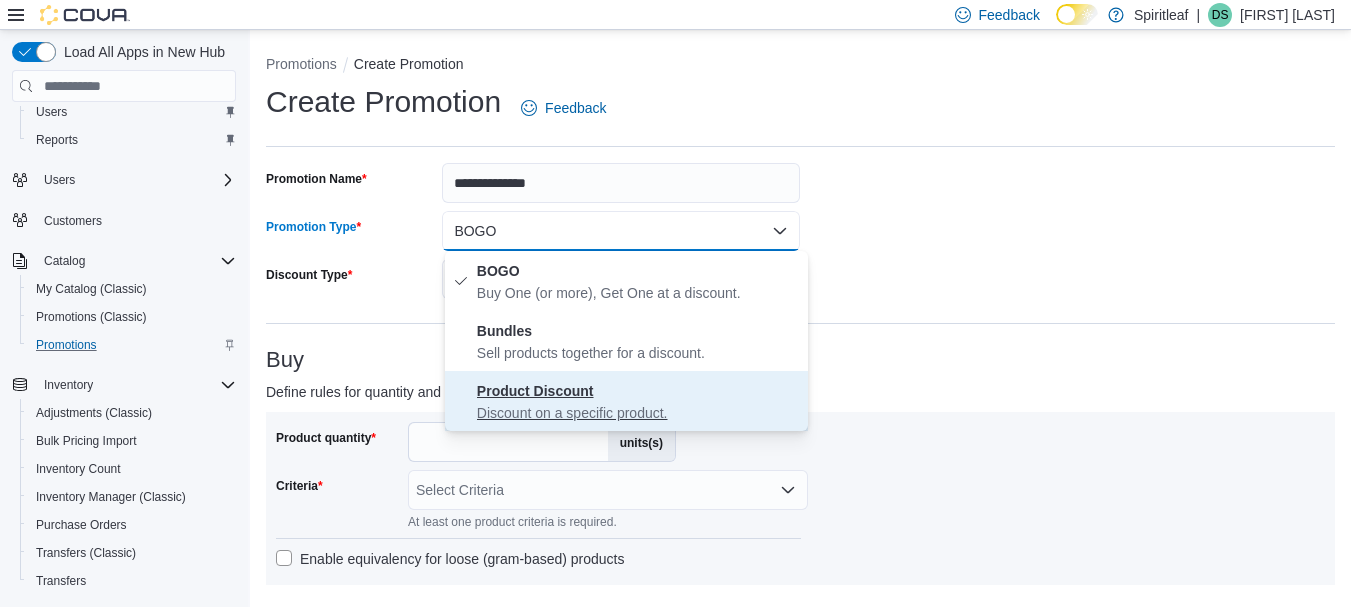 click on "Product Discount" at bounding box center (535, 391) 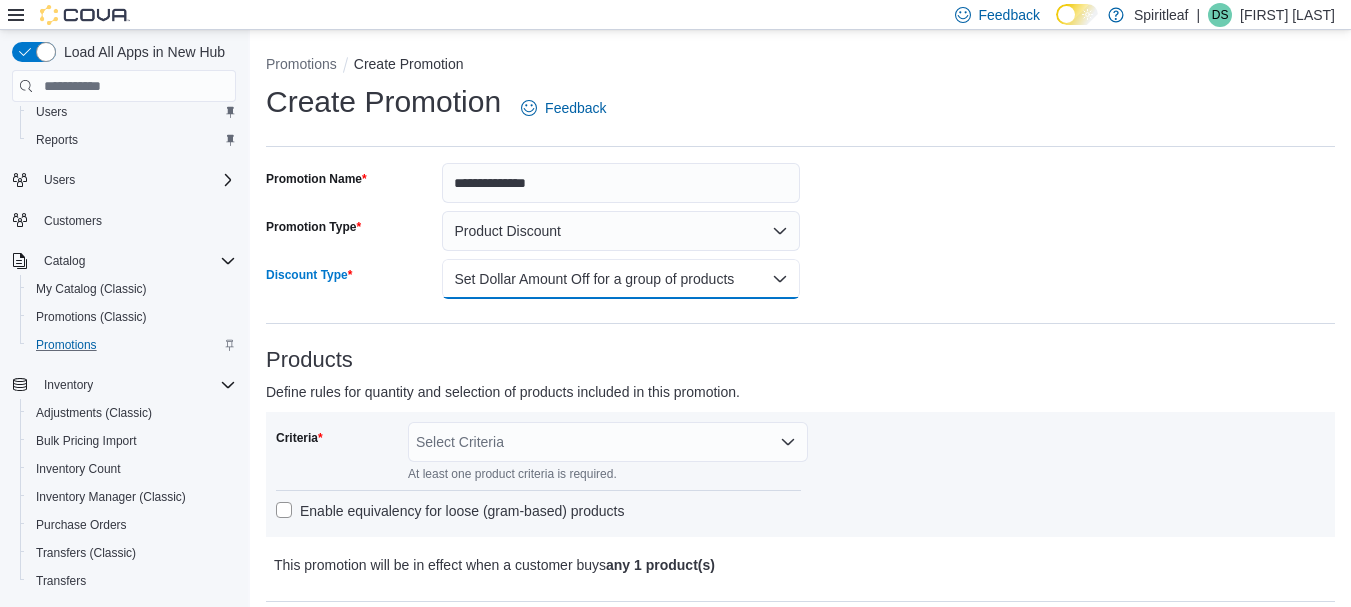 click on "Set Dollar Amount Off for a group of products" at bounding box center [621, 279] 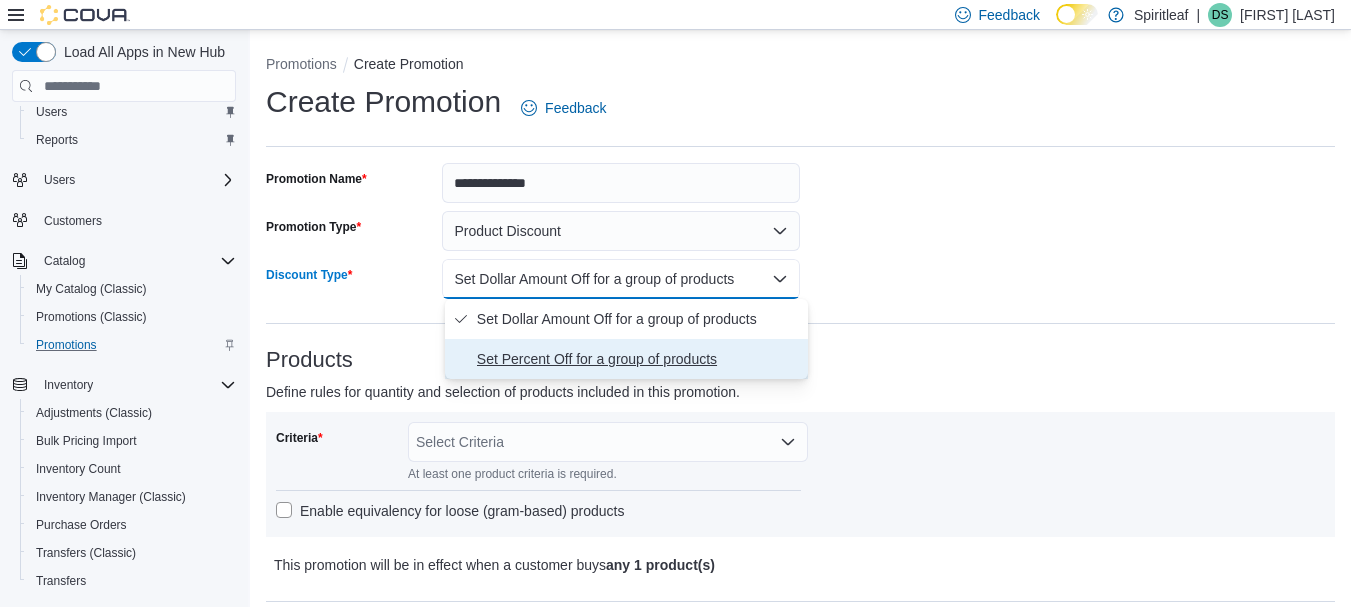 click on "Set Percent Off for a group of products" at bounding box center (638, 359) 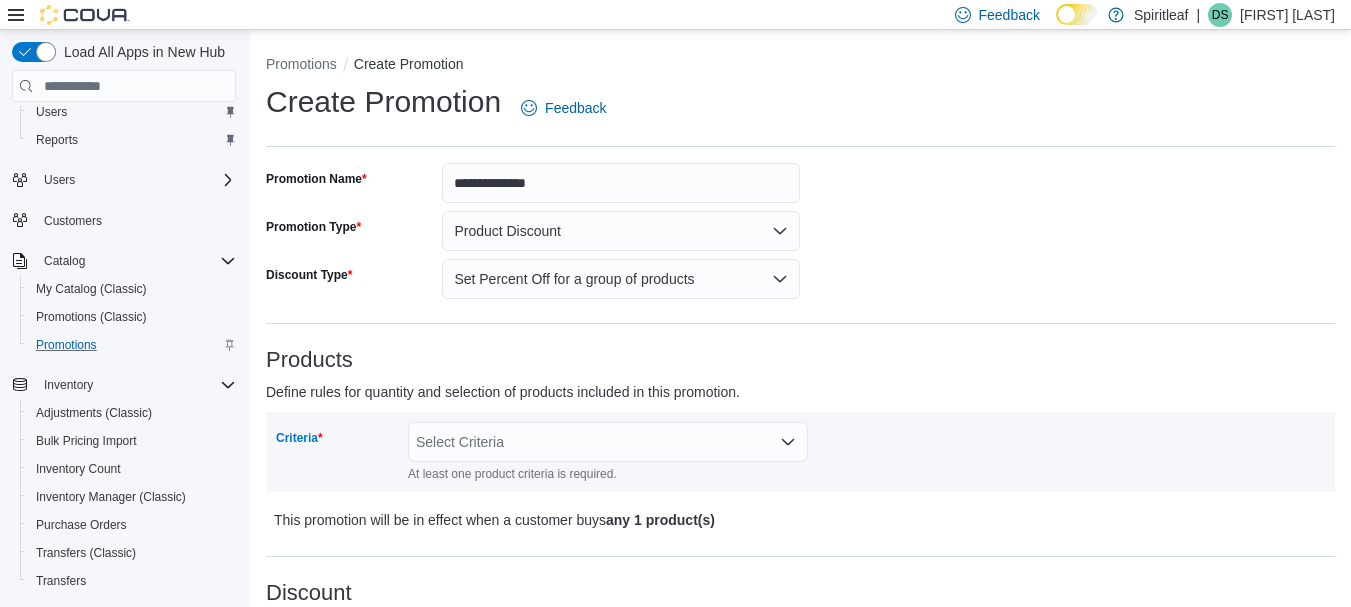 click on "Select Criteria" at bounding box center (608, 442) 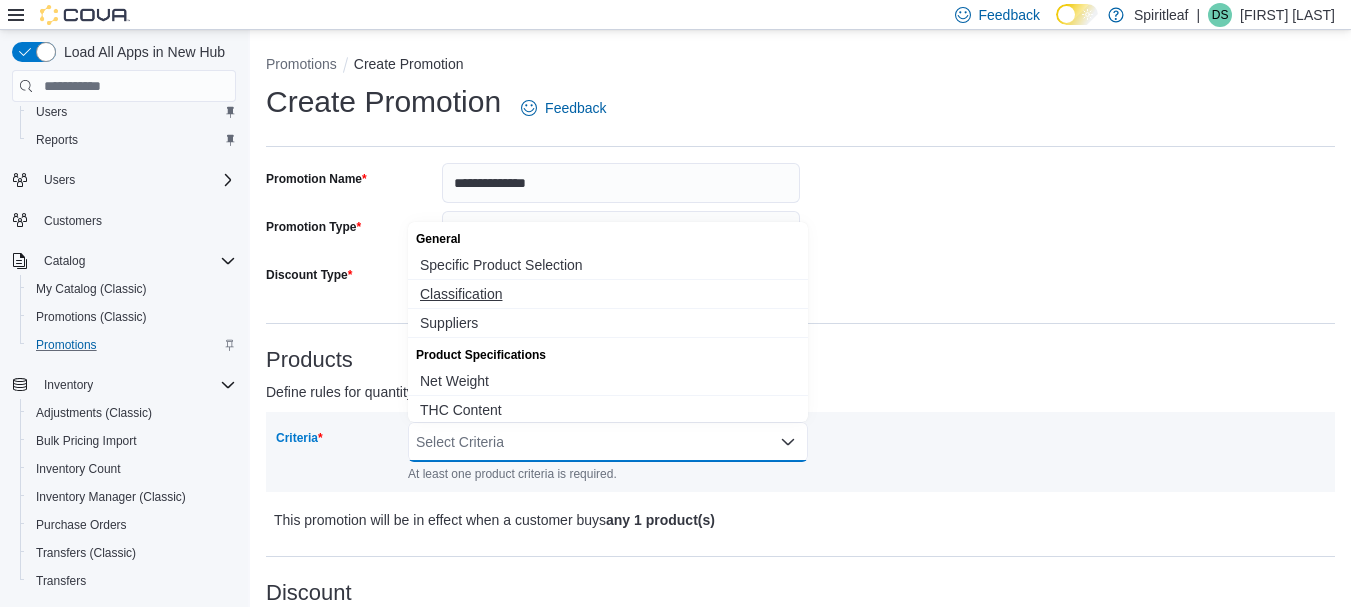 click on "Classification" at bounding box center [608, 294] 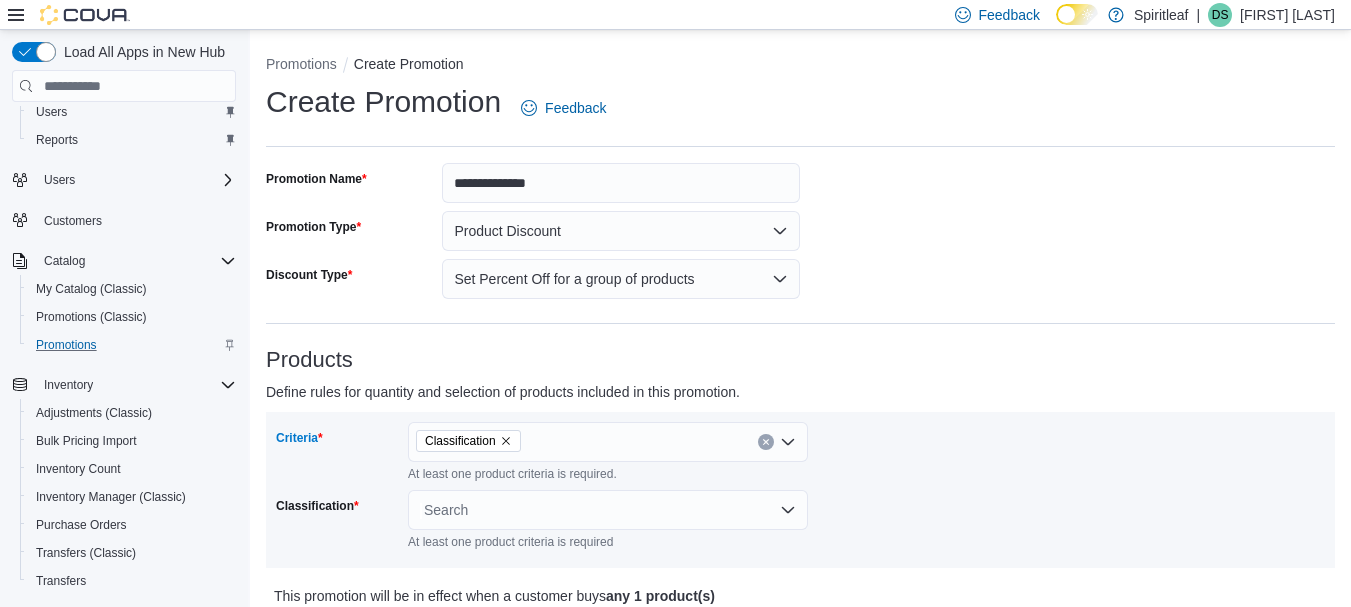 scroll, scrollTop: 84, scrollLeft: 0, axis: vertical 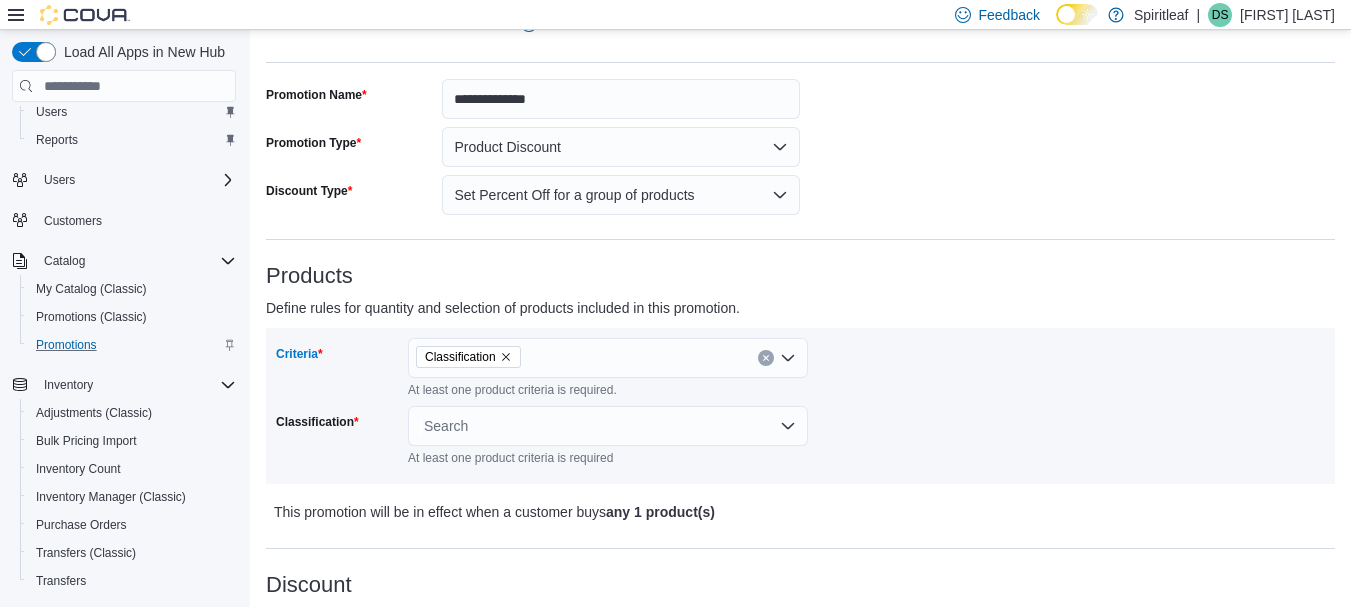 click on "Search" at bounding box center [608, 426] 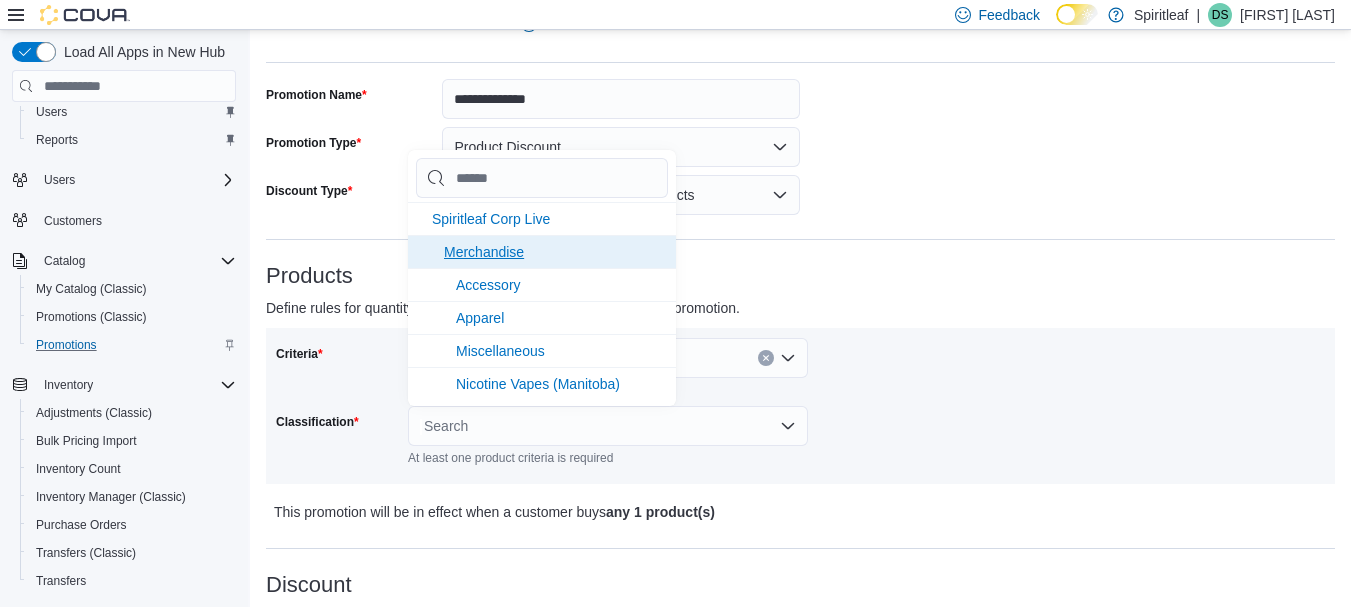 click on "Merchandise" at bounding box center [484, 252] 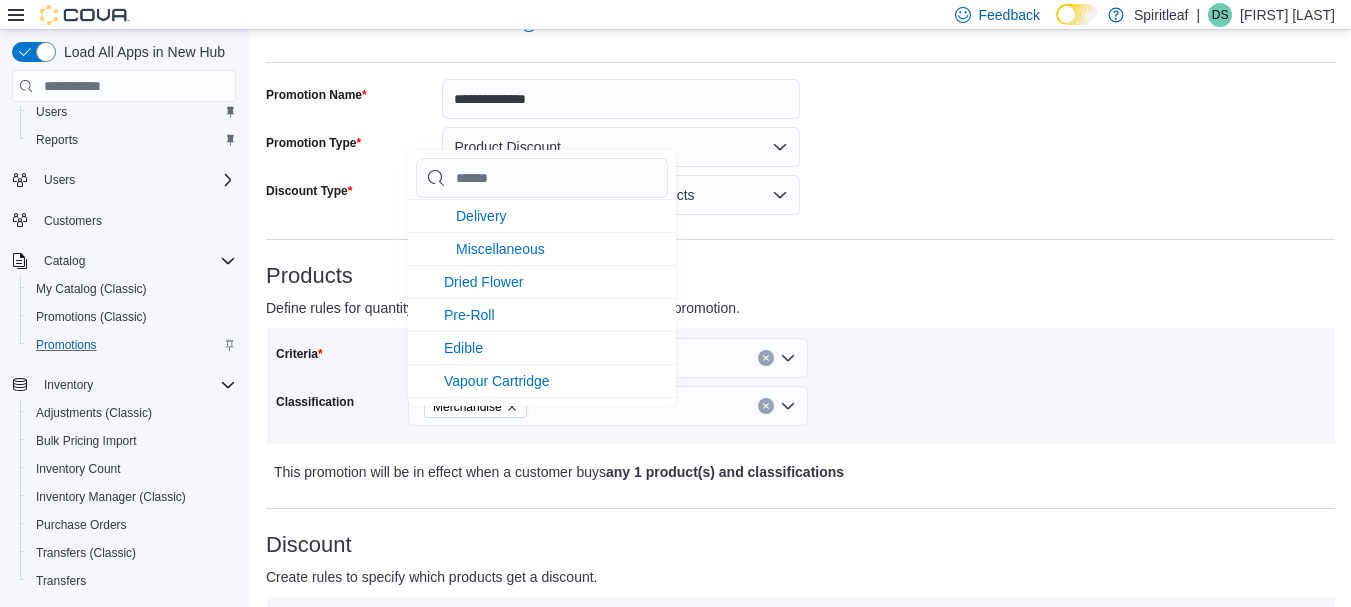 scroll, scrollTop: 139, scrollLeft: 0, axis: vertical 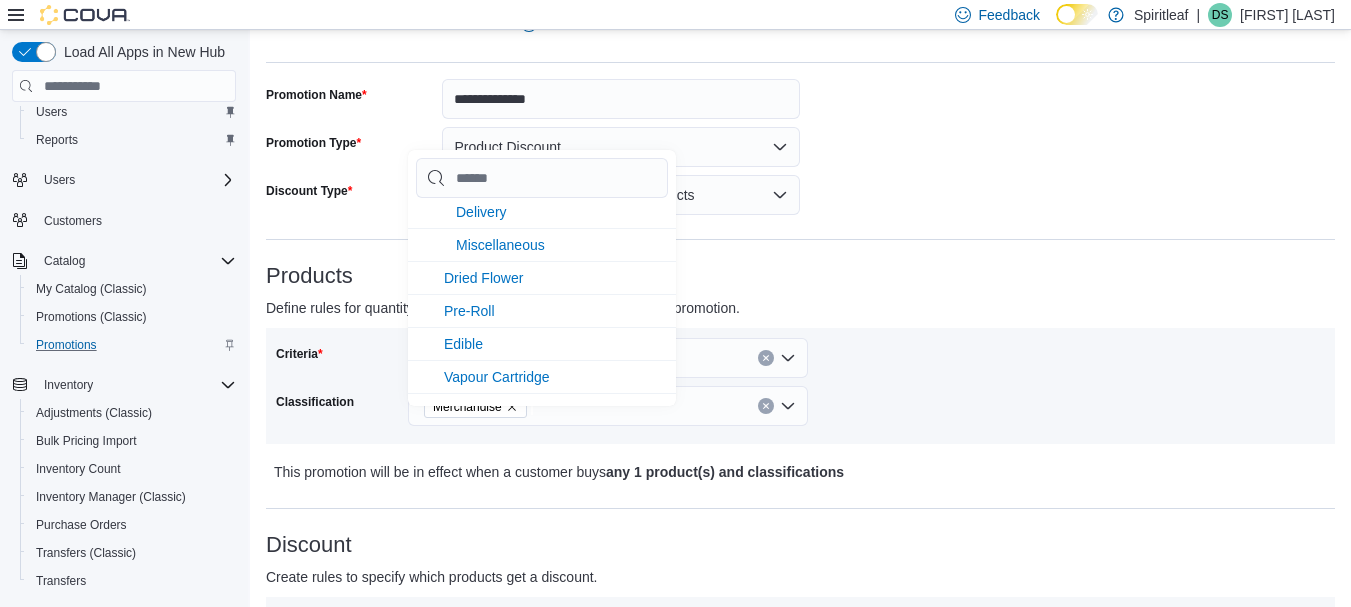 click on "Dried Flower" at bounding box center [483, 278] 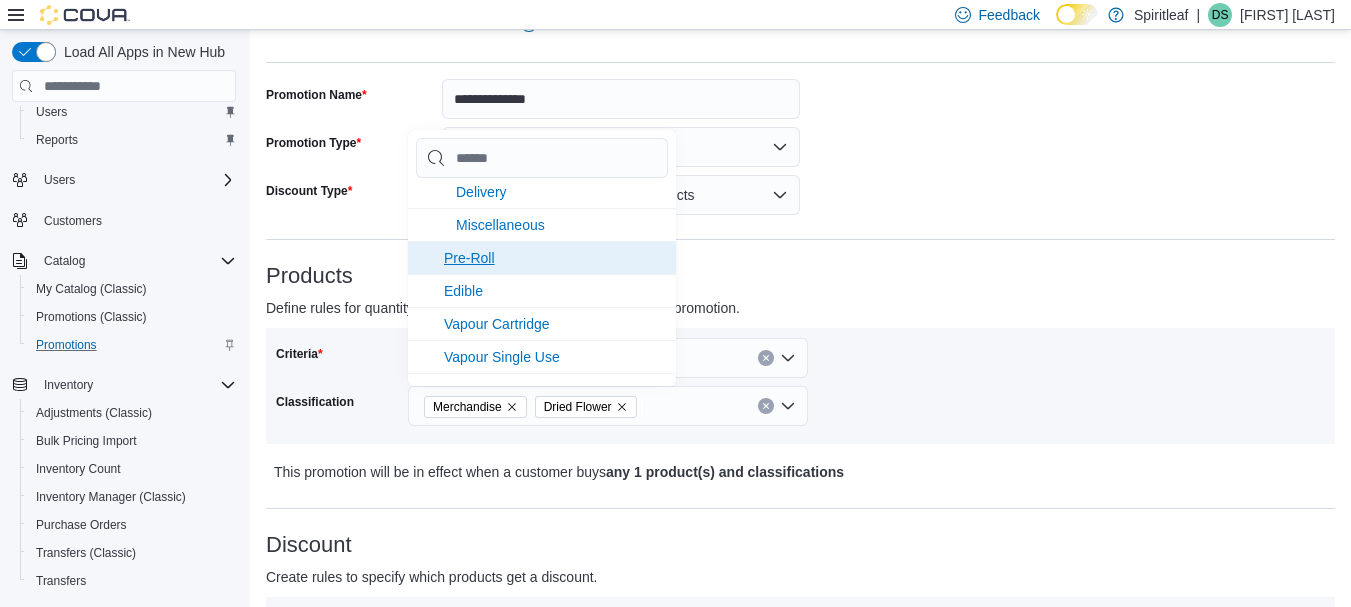 click on "Pre-Roll" at bounding box center [542, 257] 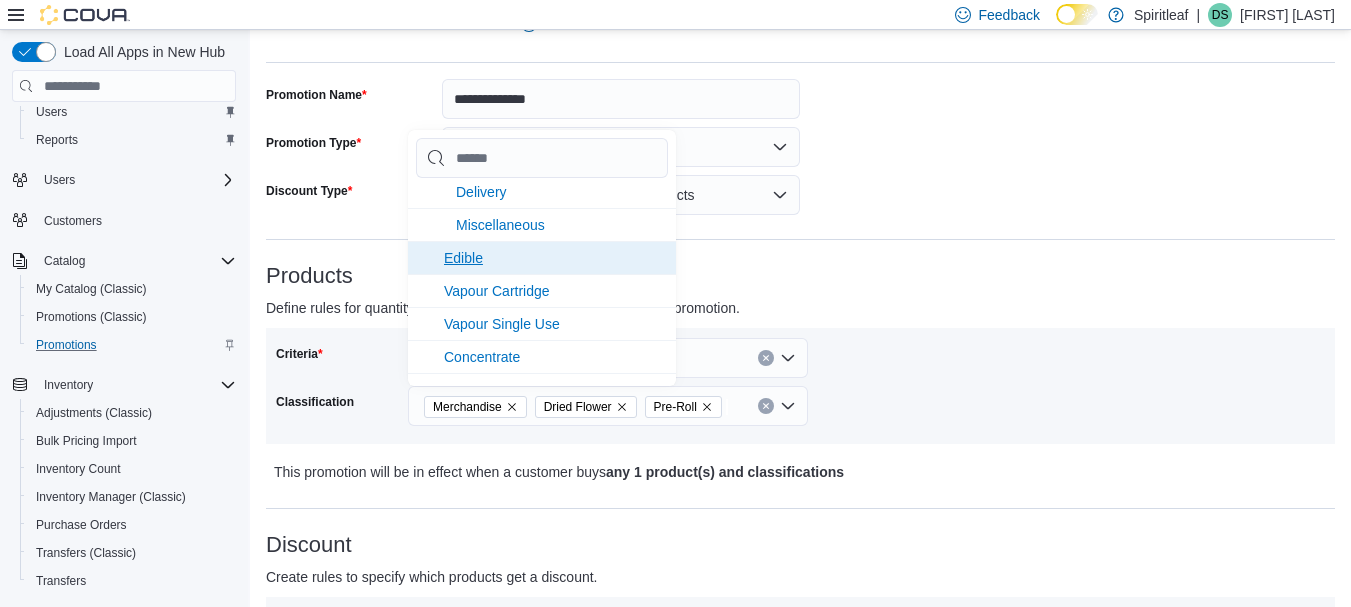 click on "Edible" at bounding box center (542, 257) 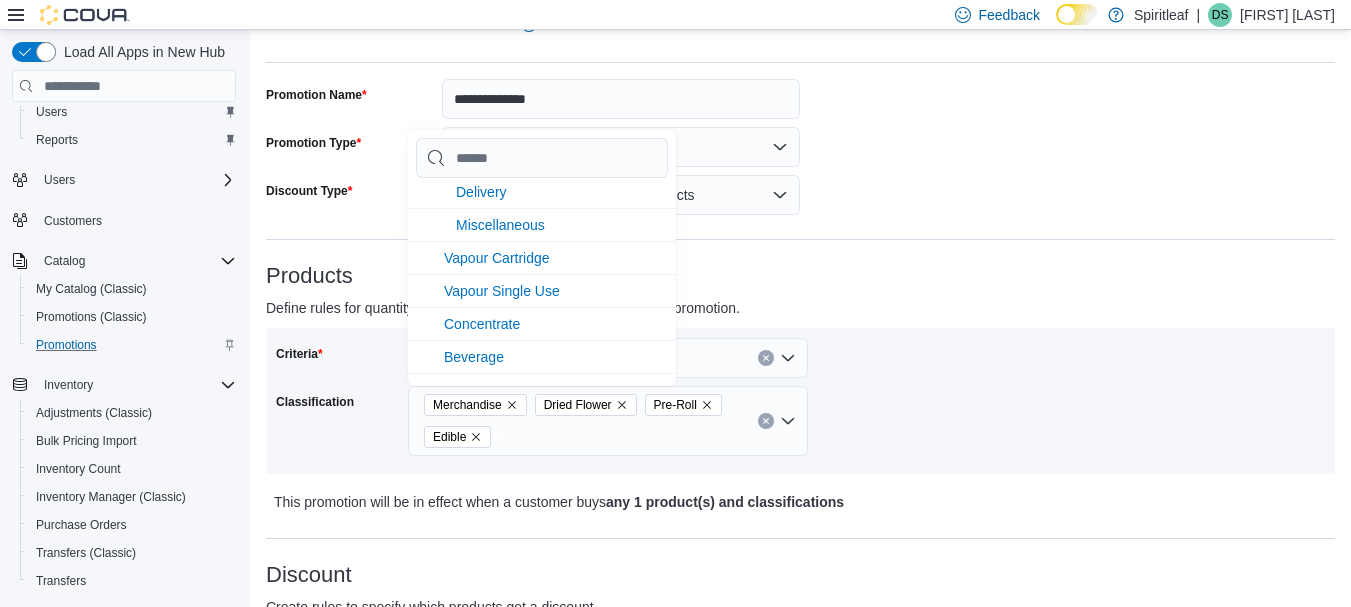 click on "Vapour Cartridge" at bounding box center (542, 257) 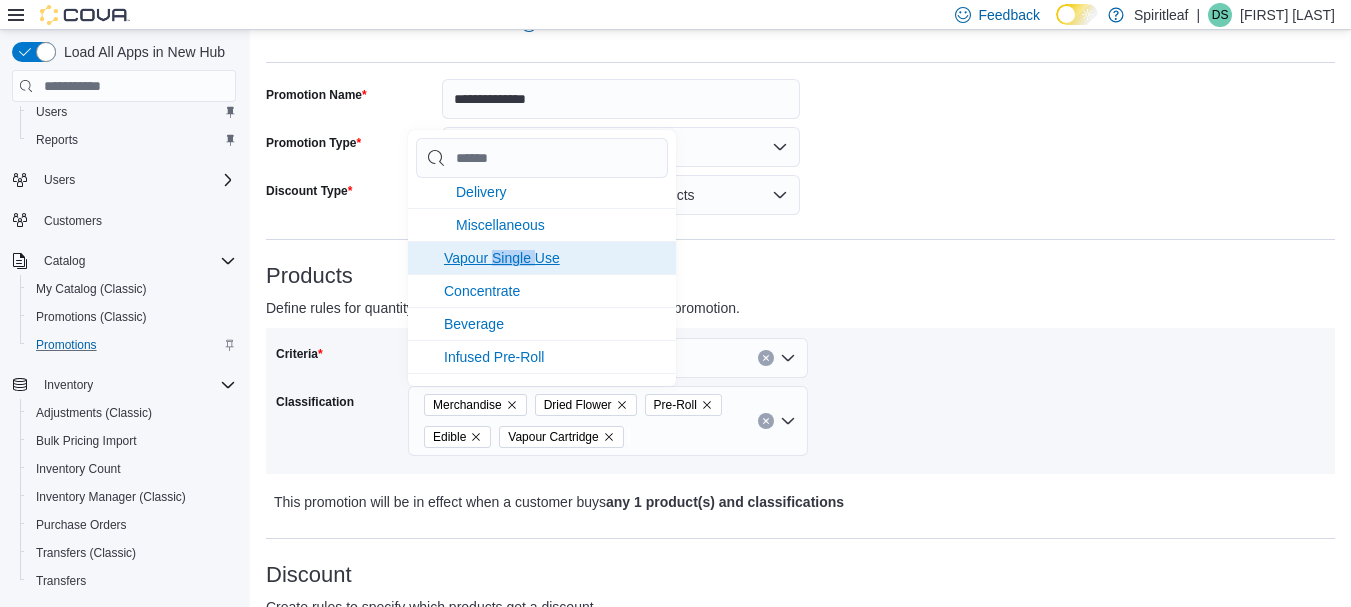 click on "Vapour Single Use" at bounding box center (542, 257) 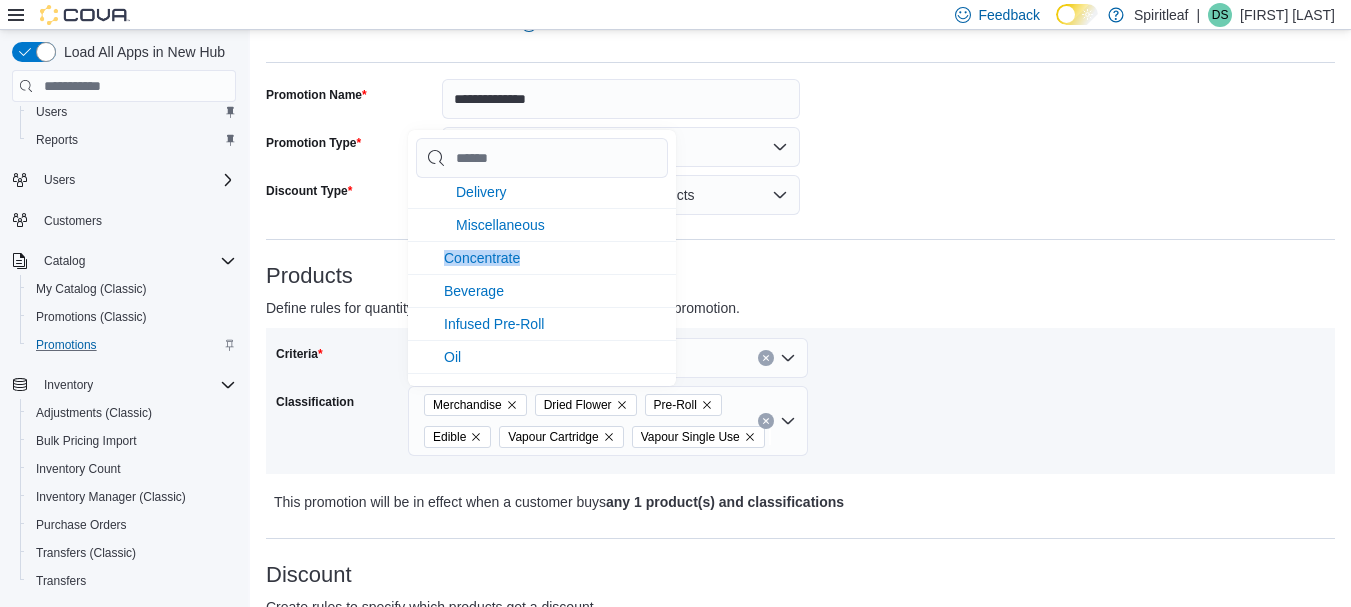 click on "Concentrate" at bounding box center [542, 257] 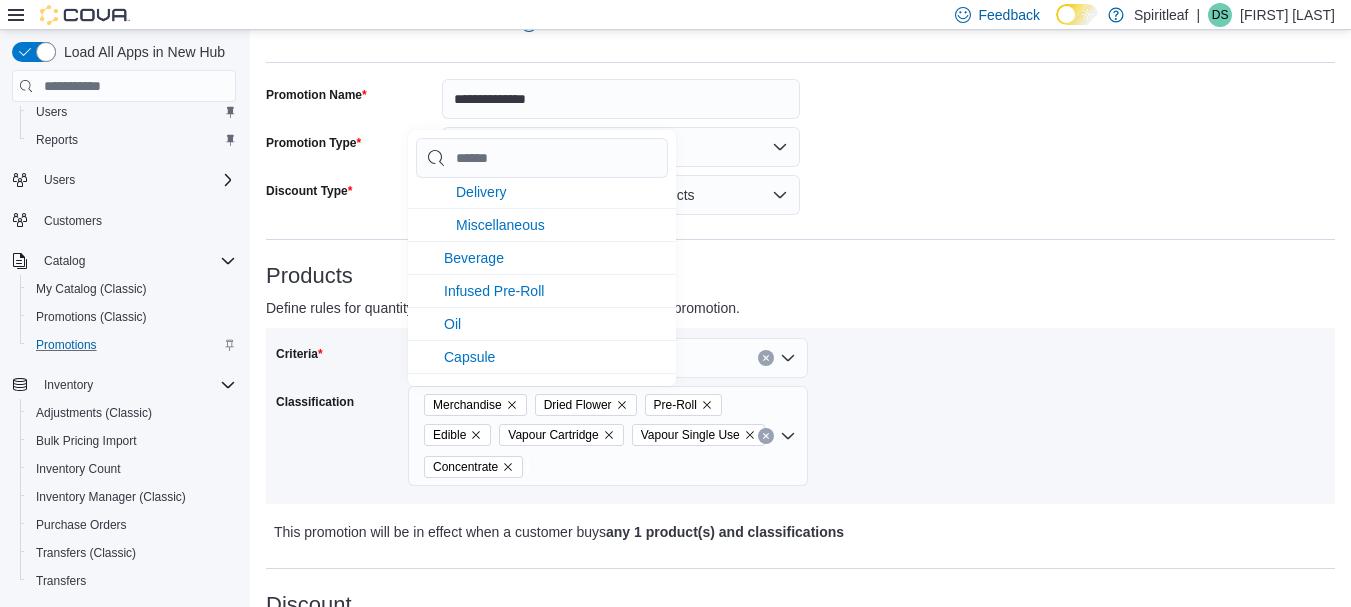 click on "Beverage" at bounding box center (542, 257) 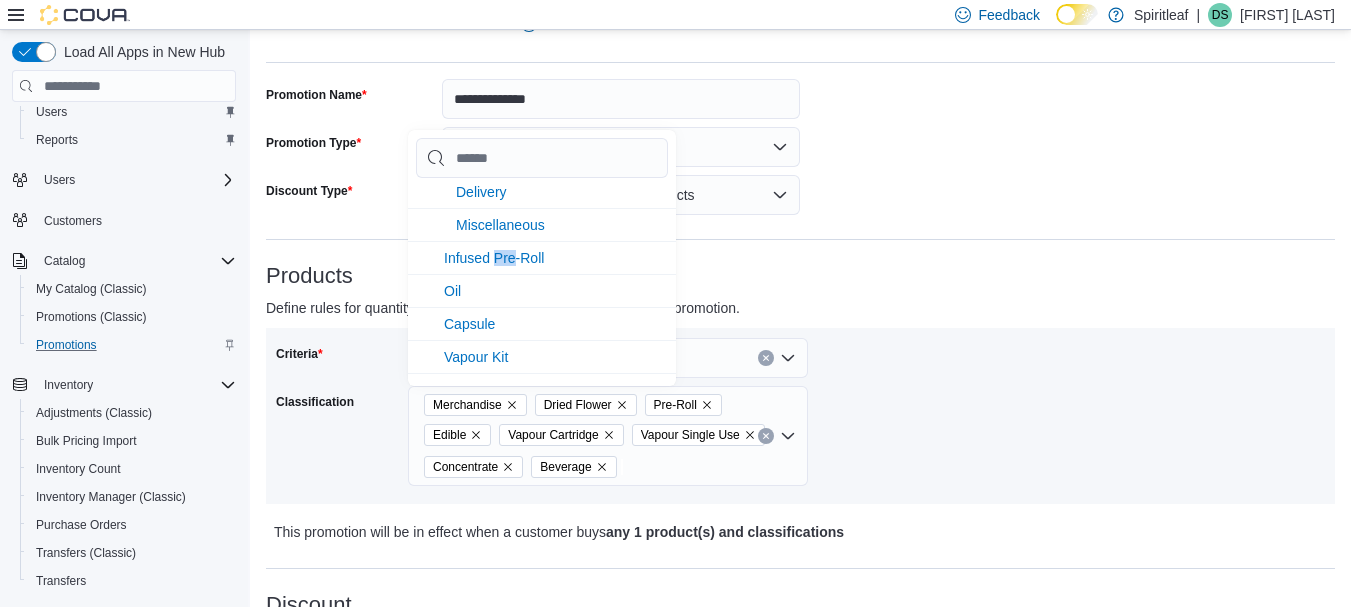 click on "Infused Pre-Roll" at bounding box center [542, 257] 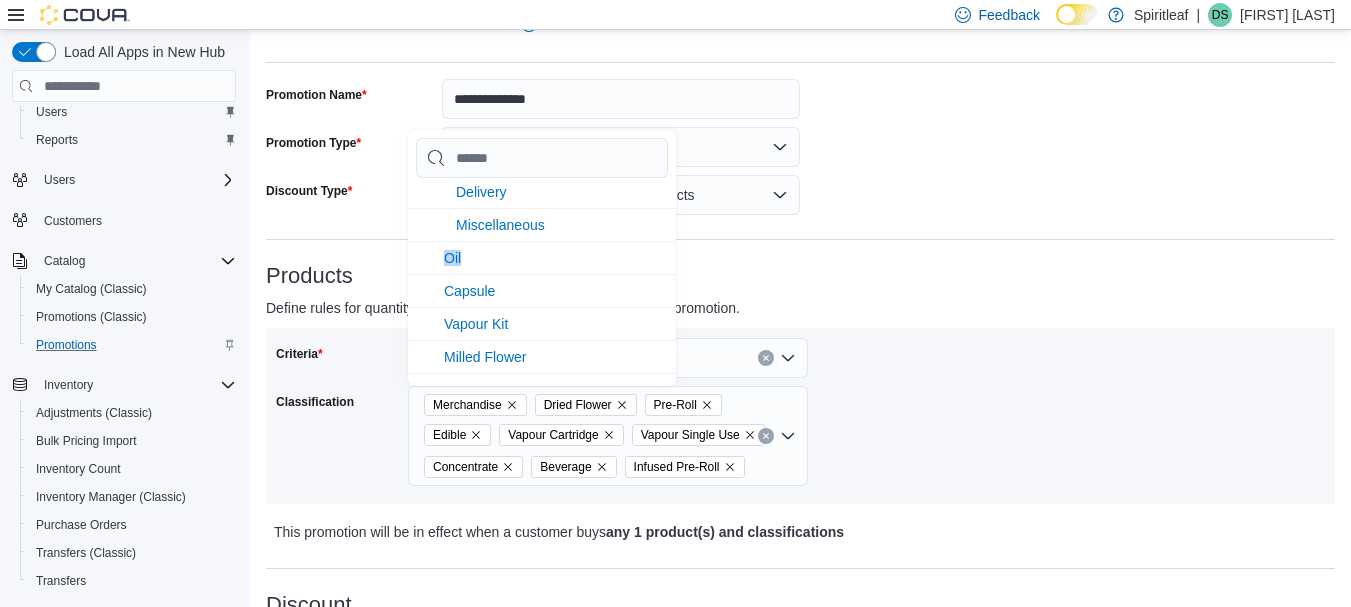 click on "Oil" at bounding box center (542, 257) 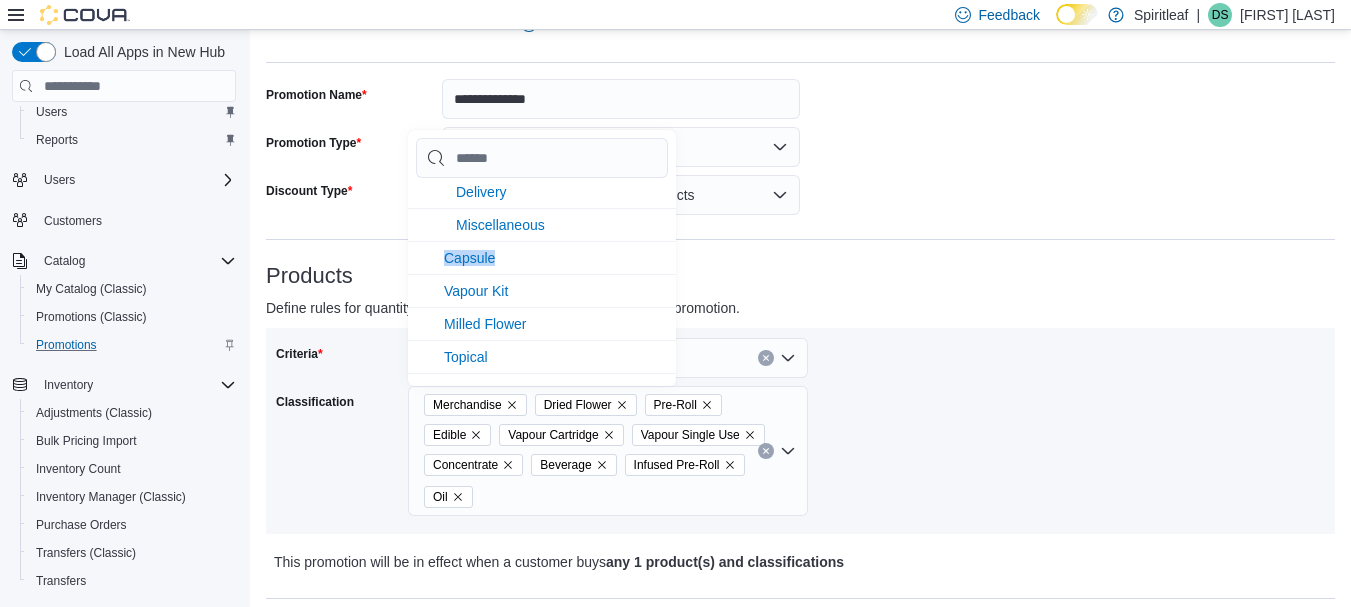 click on "Capsule" at bounding box center (542, 257) 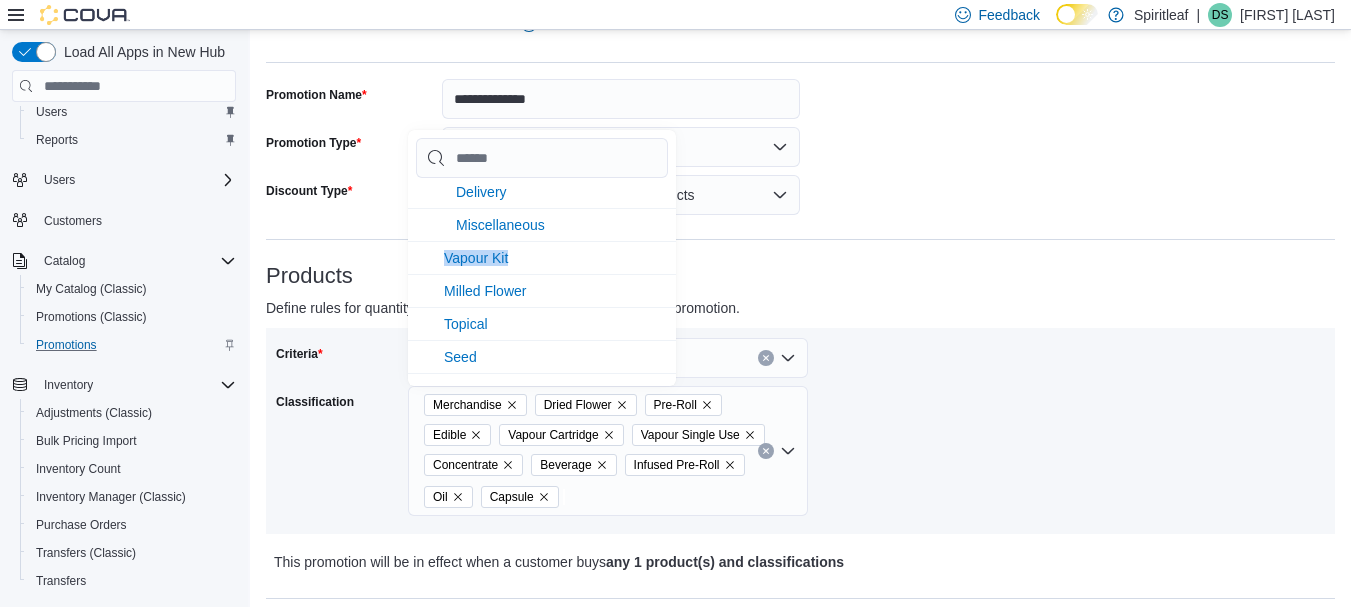 click on "Vapour Kit" at bounding box center (542, 257) 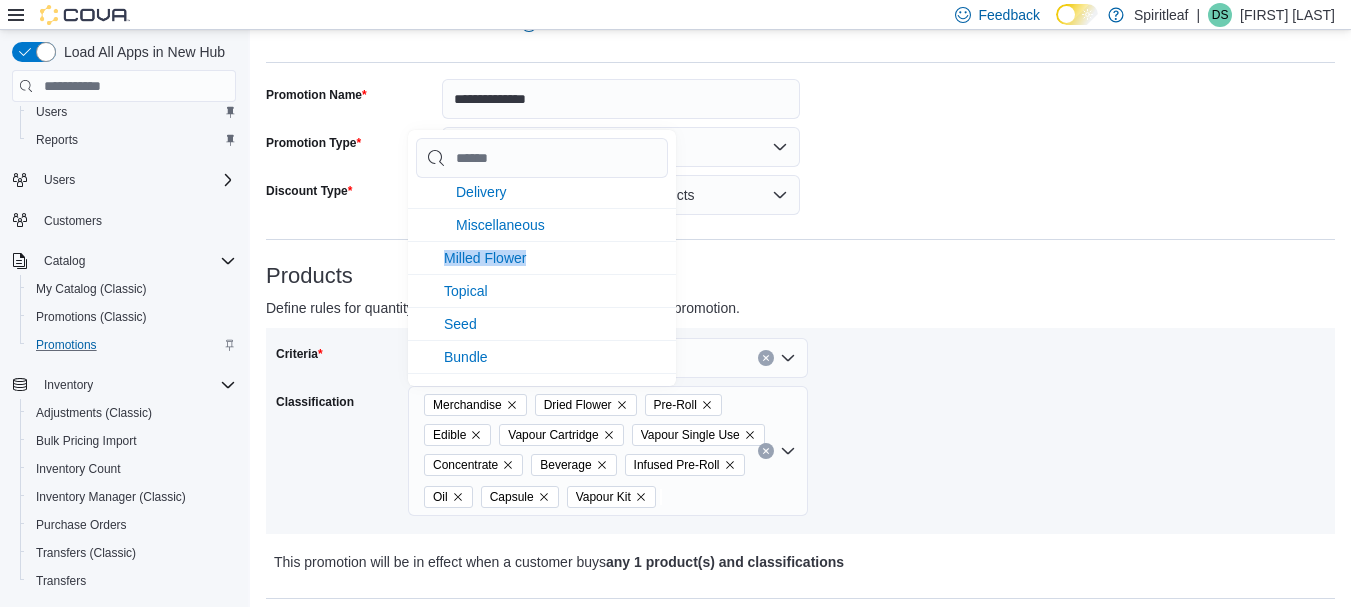 click on "Milled Flower" at bounding box center [542, 257] 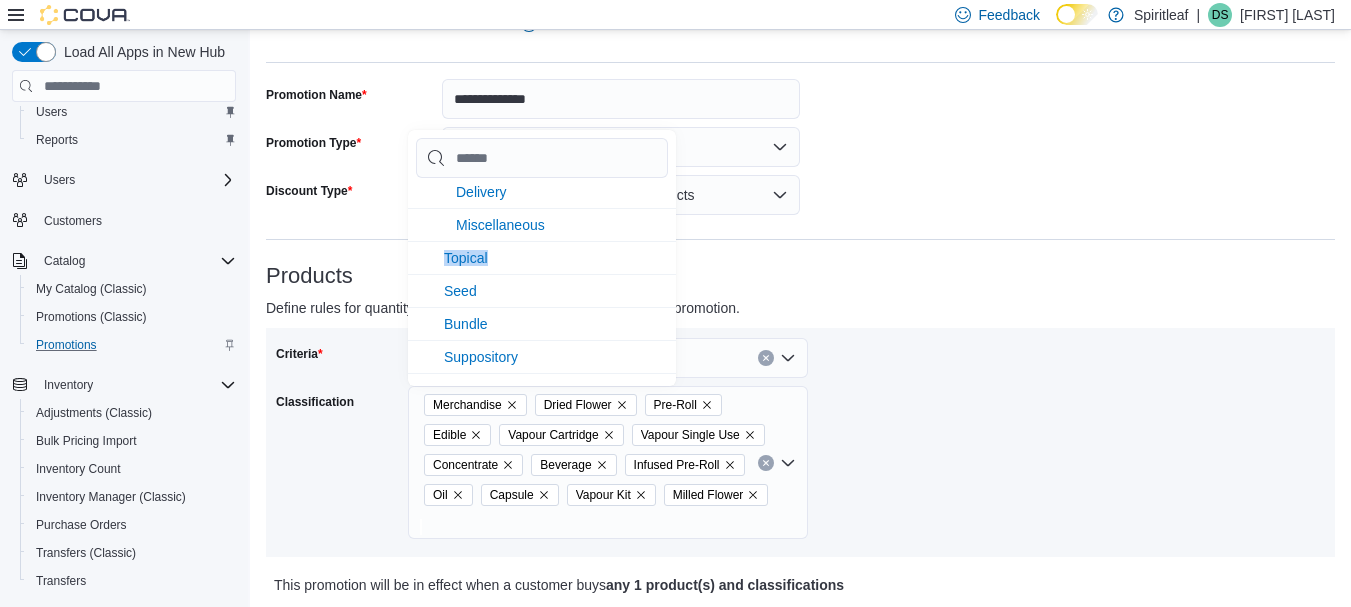 click on "Topical" at bounding box center (542, 257) 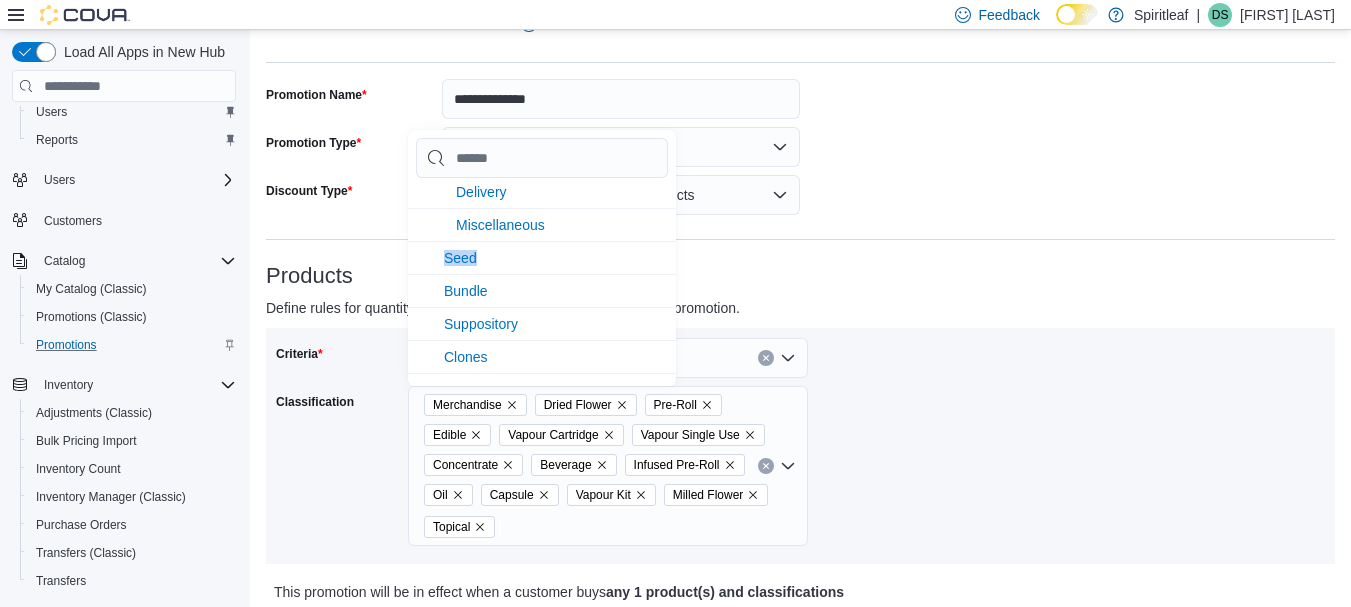 click on "Seed" at bounding box center [542, 257] 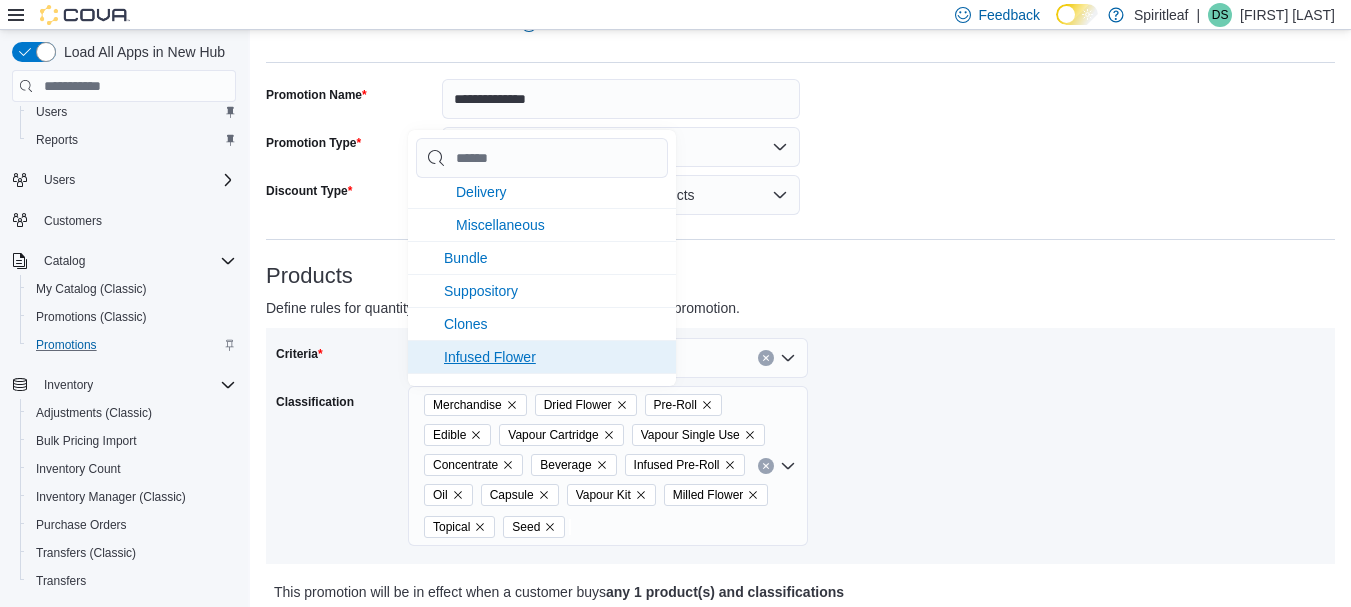 click on "Infused Flower" at bounding box center [490, 357] 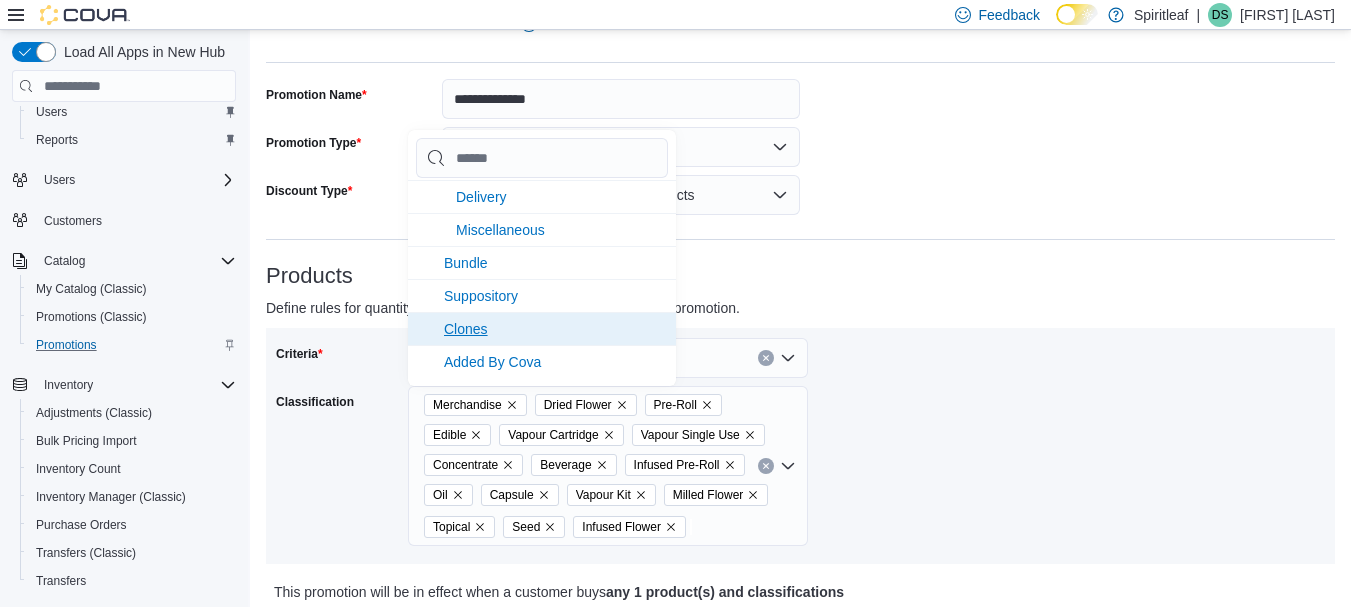 scroll, scrollTop: 134, scrollLeft: 0, axis: vertical 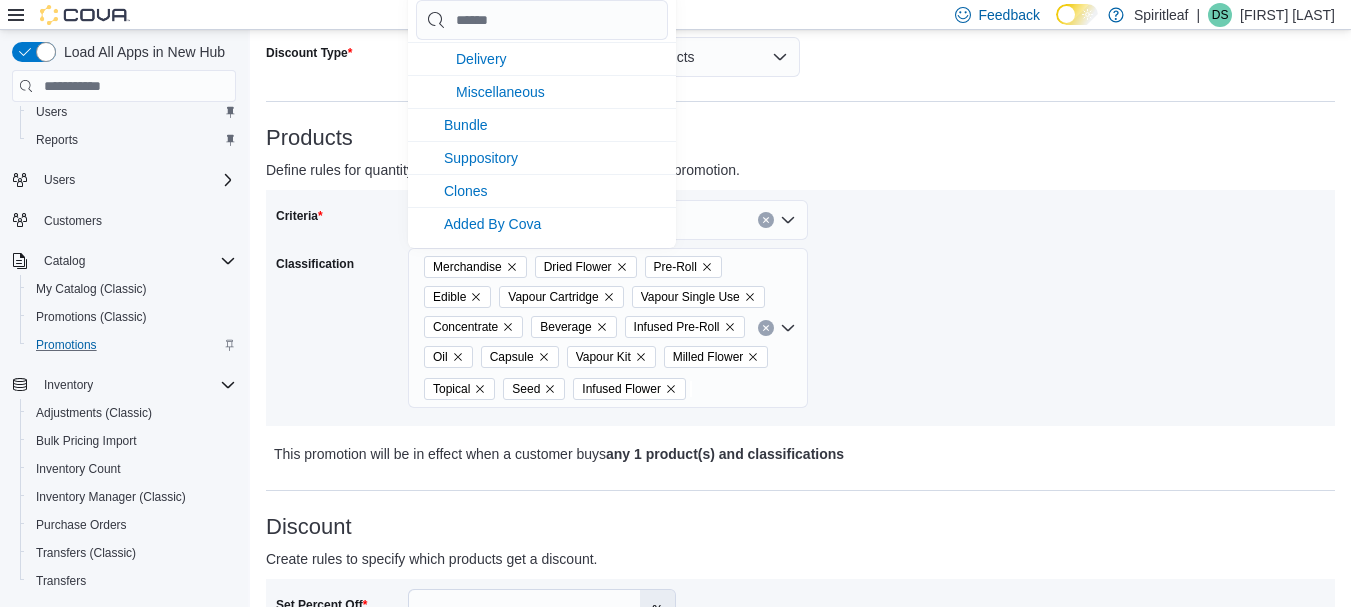 click on "Criteria Classification Classification Merchandise Dried Flower Pre-Roll Edible Vapour Cartridge Vapour Single Use Concentrate Beverage Infused Pre-Roll Oil Capsule Vapour Kit Milled Flower Topical Seed Infused Flower" at bounding box center [800, 308] 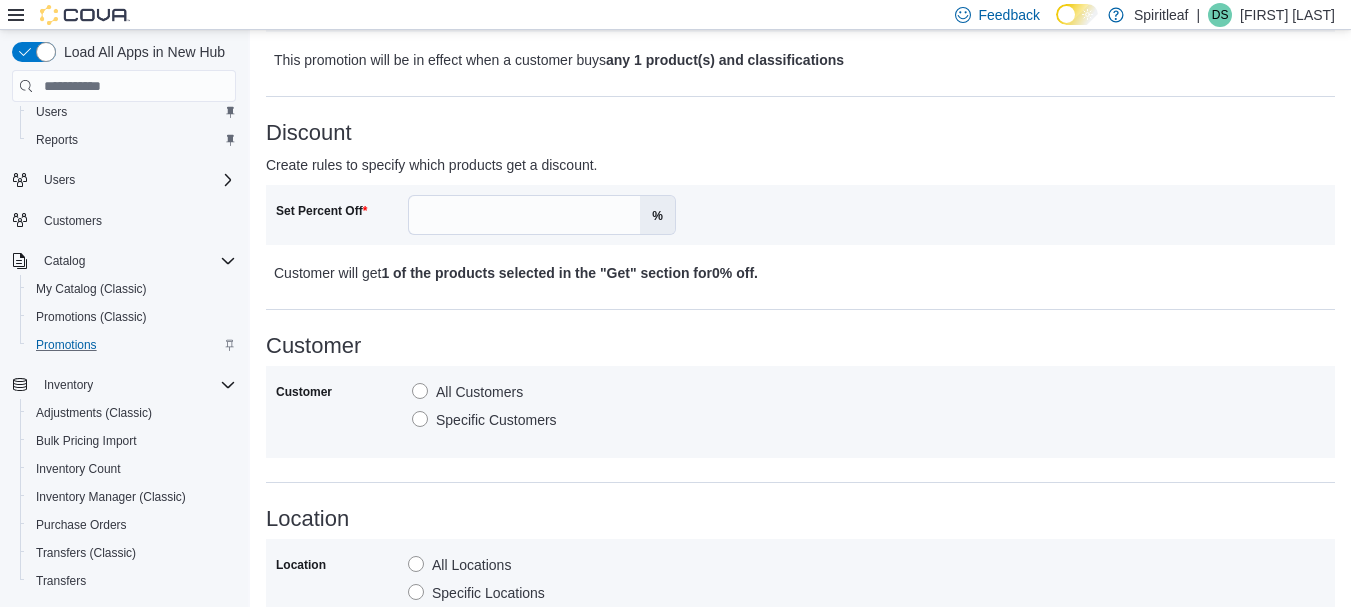 scroll, scrollTop: 635, scrollLeft: 0, axis: vertical 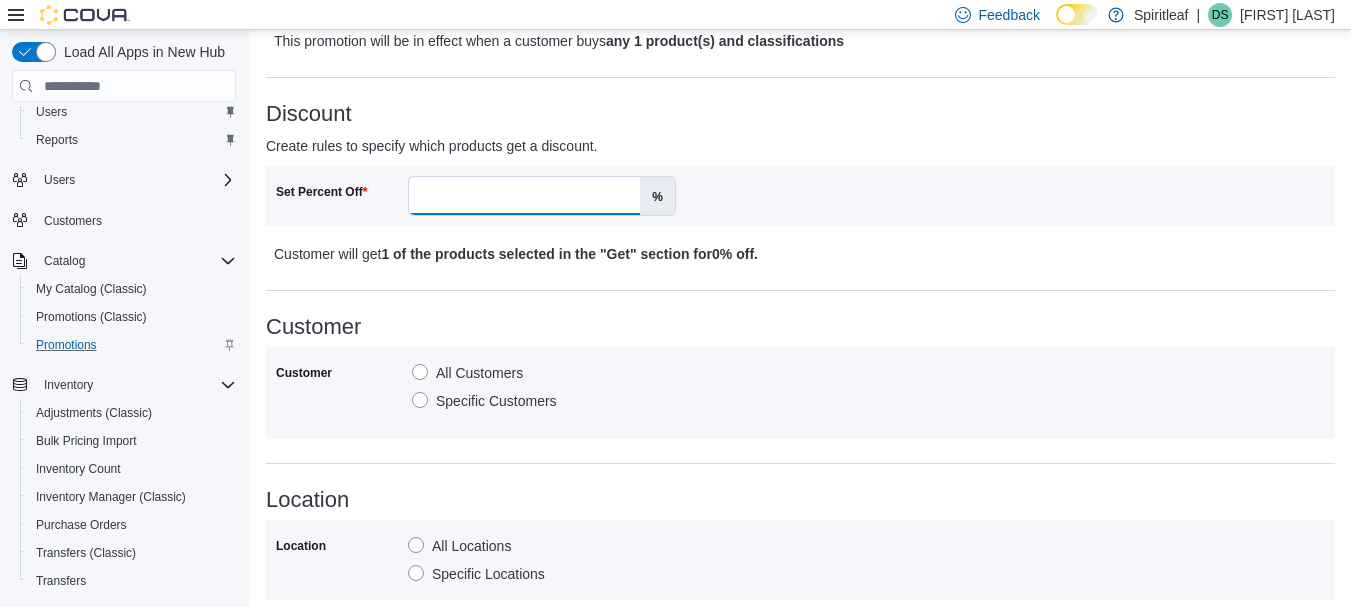 click on "Set Percent Off" at bounding box center [524, 196] 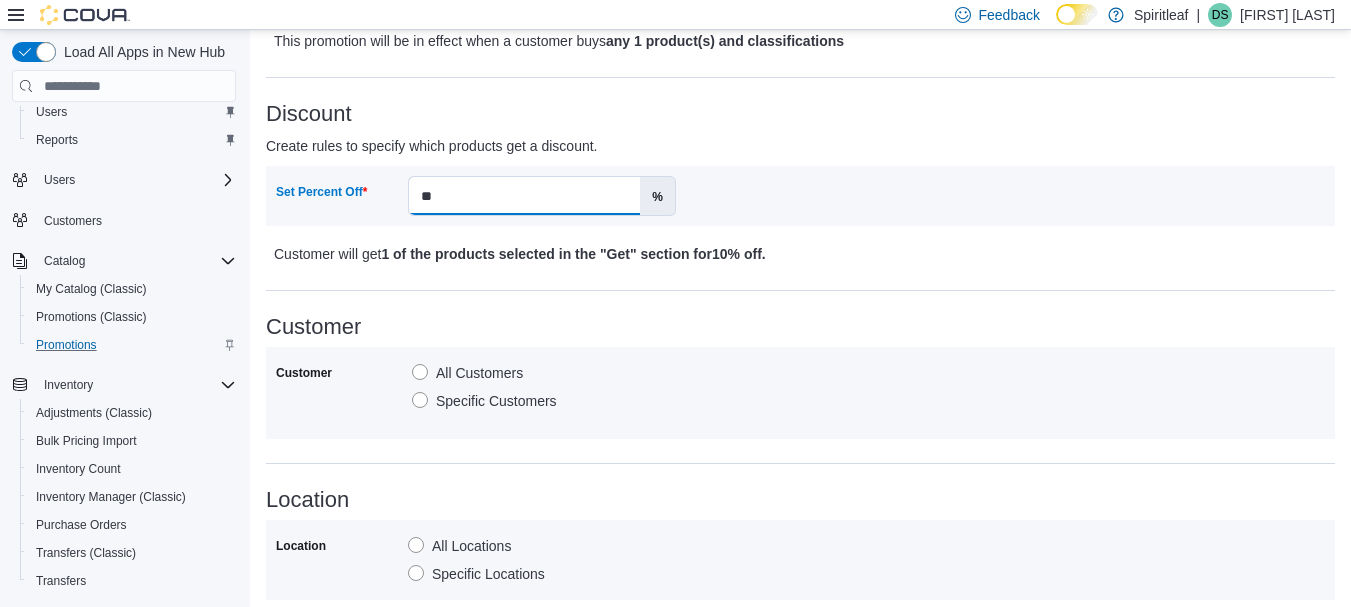 type on "**" 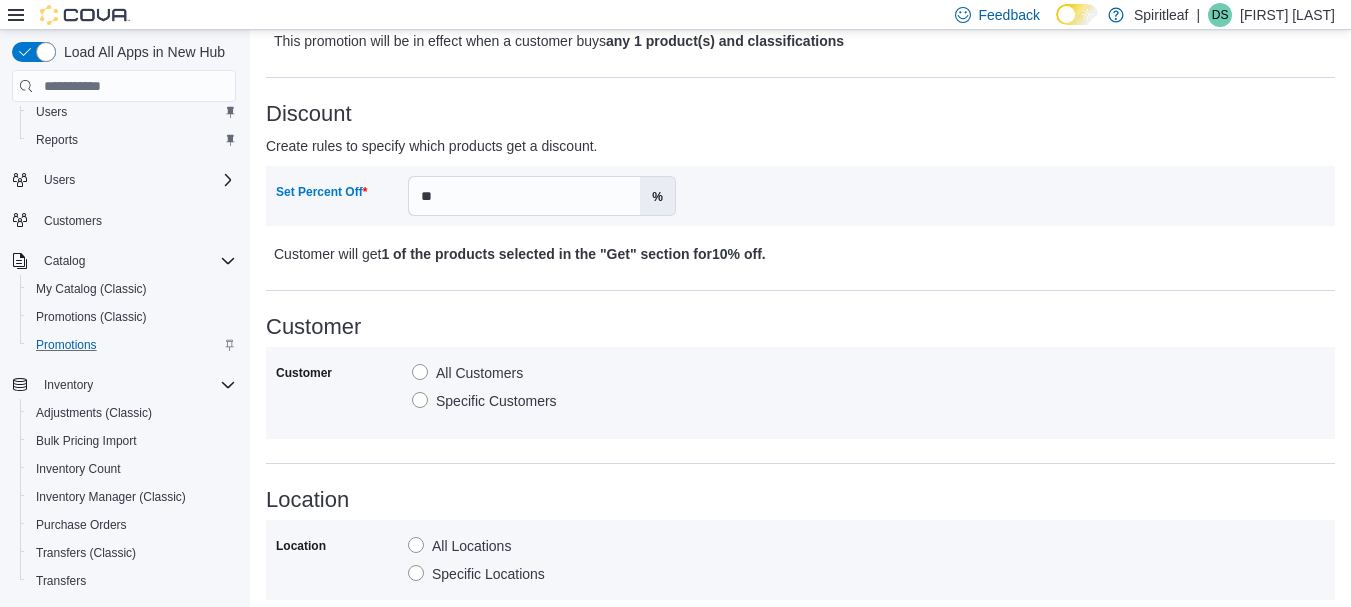 click on "**********" at bounding box center (800, 252) 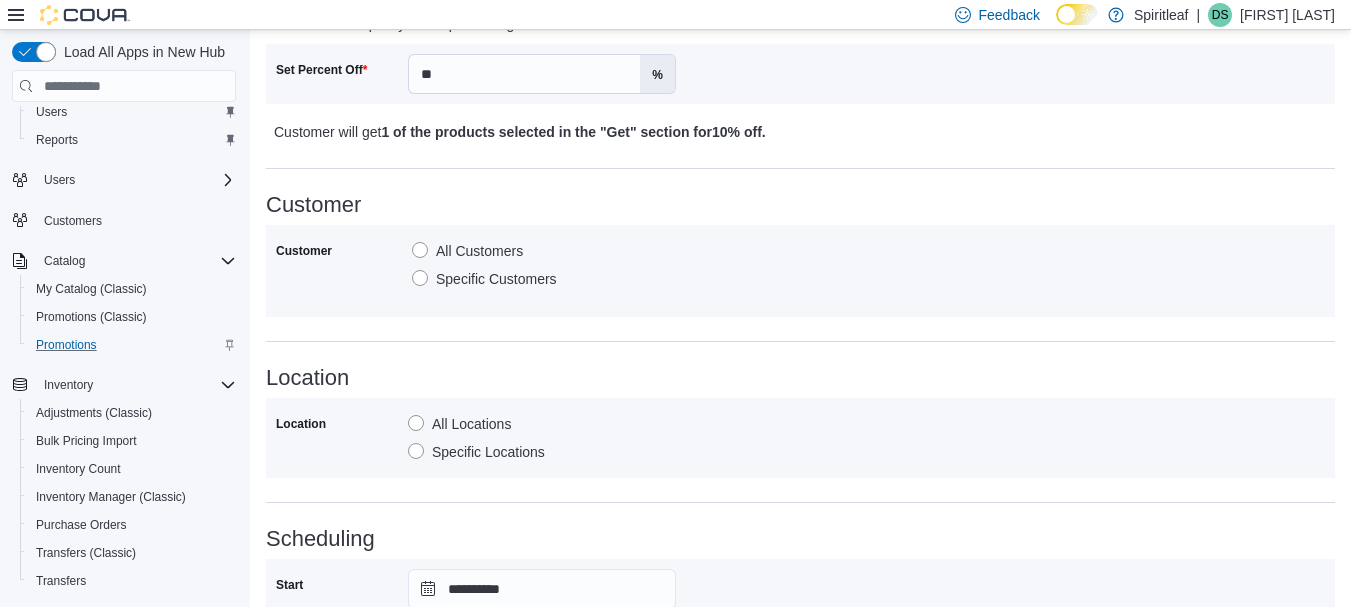 scroll, scrollTop: 759, scrollLeft: 0, axis: vertical 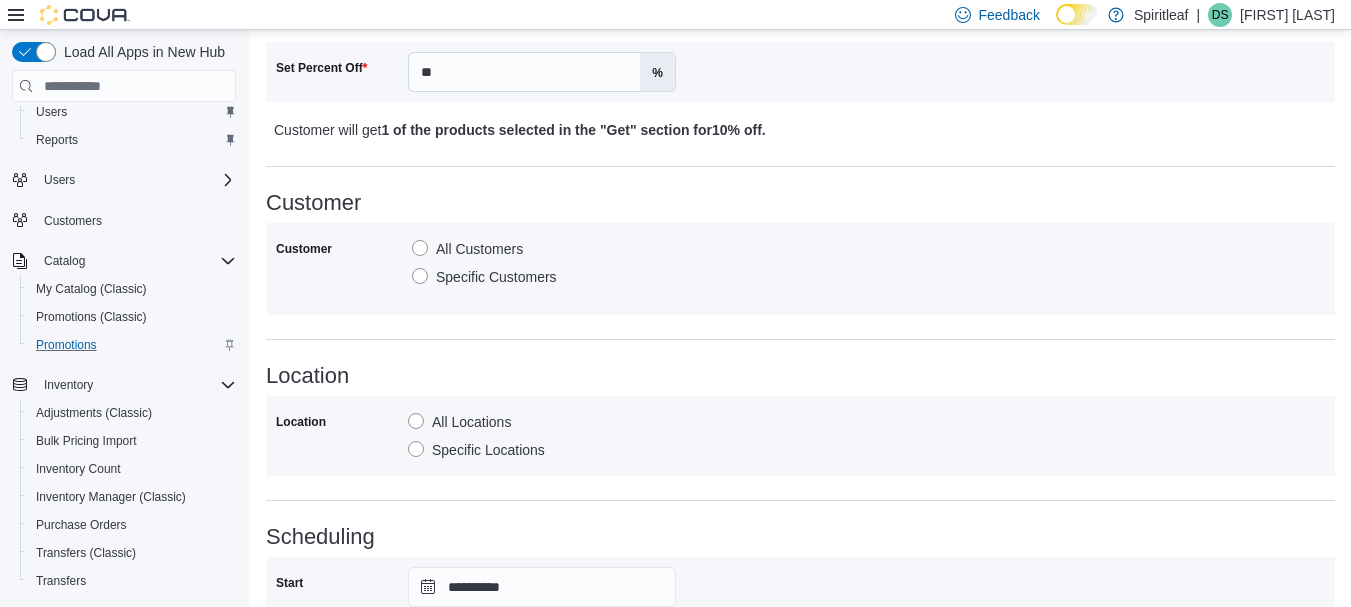 click on "Specific Locations" at bounding box center [476, 450] 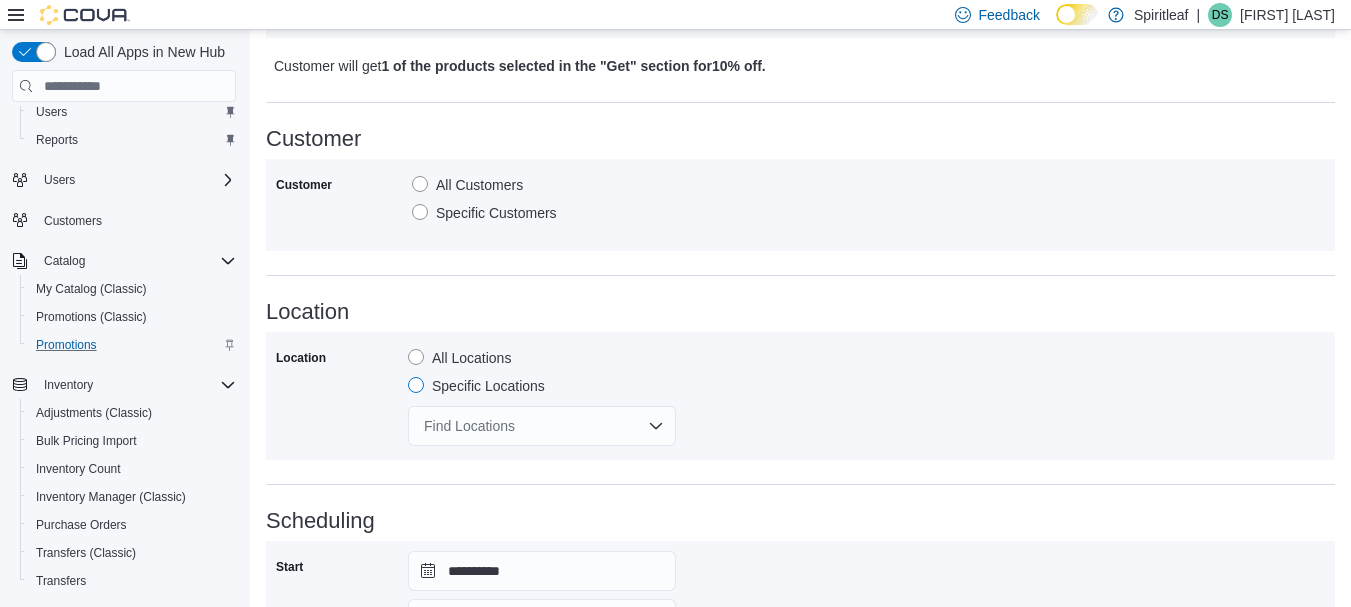 scroll, scrollTop: 824, scrollLeft: 0, axis: vertical 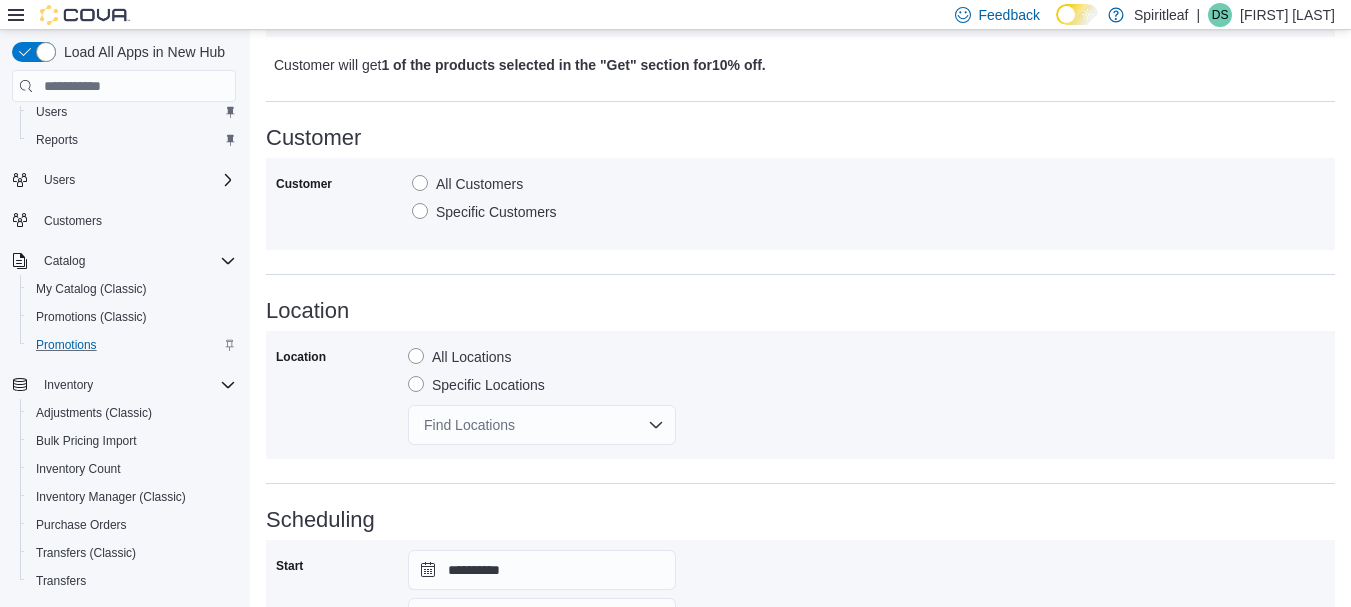 click on "Find Locations" at bounding box center [542, 425] 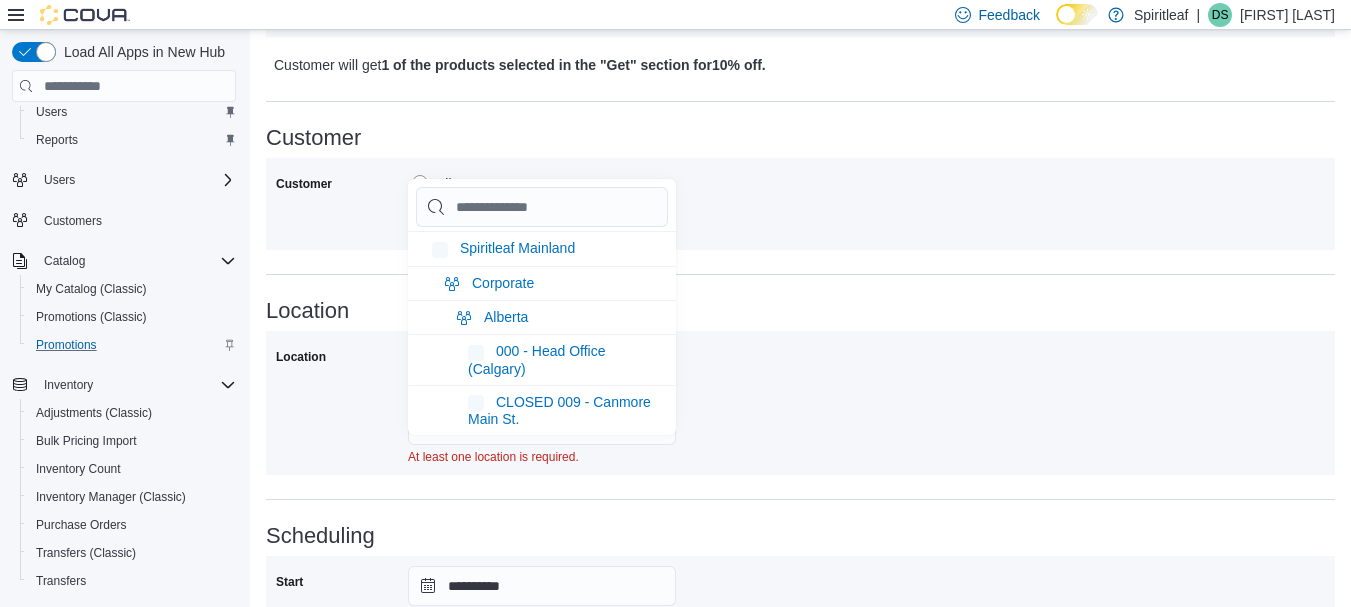 click on "Find Locations" at bounding box center [542, 425] 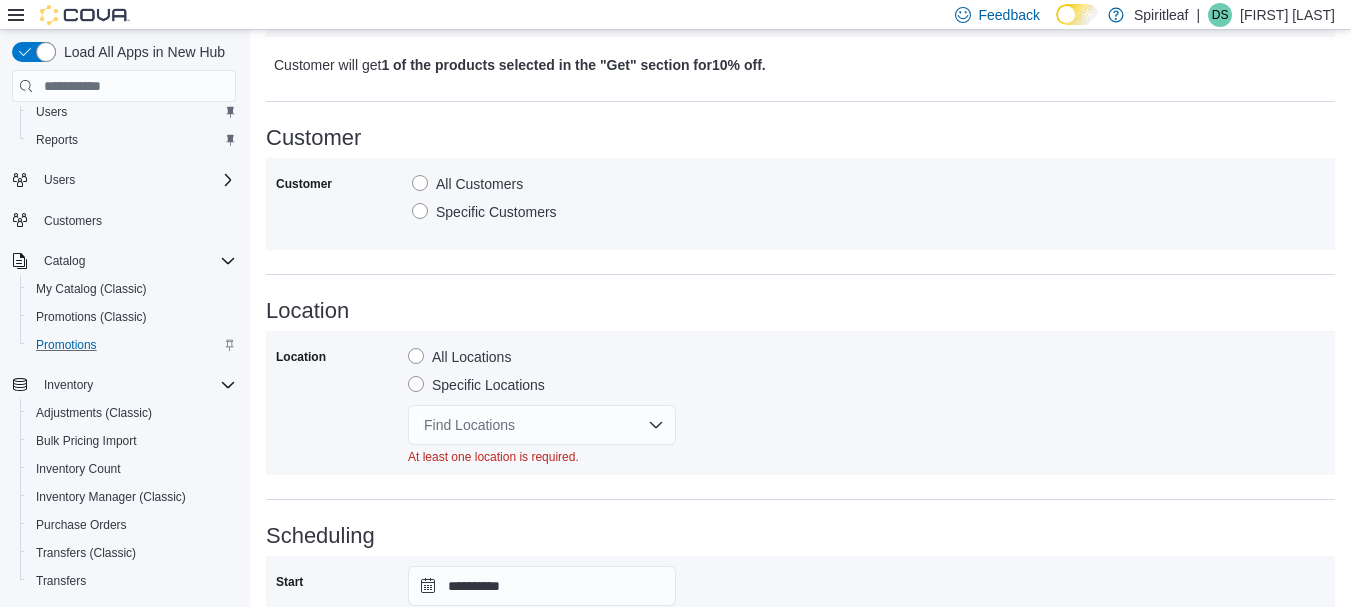 click on "Find Locations" at bounding box center (542, 425) 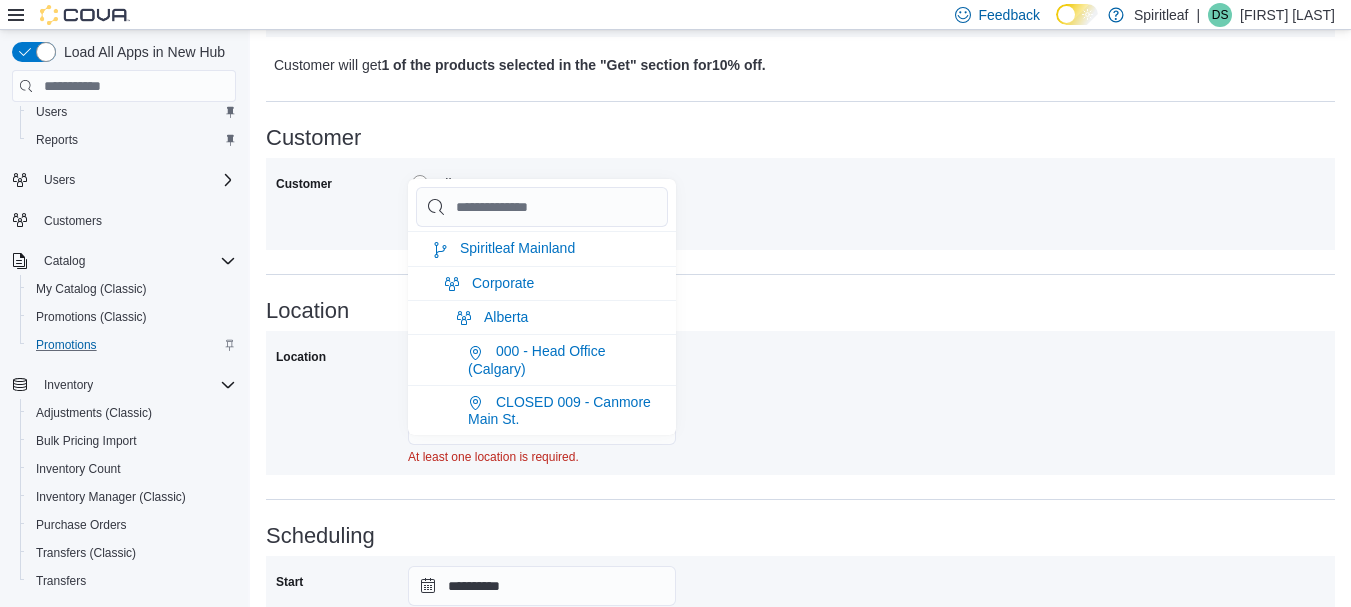 type on "*" 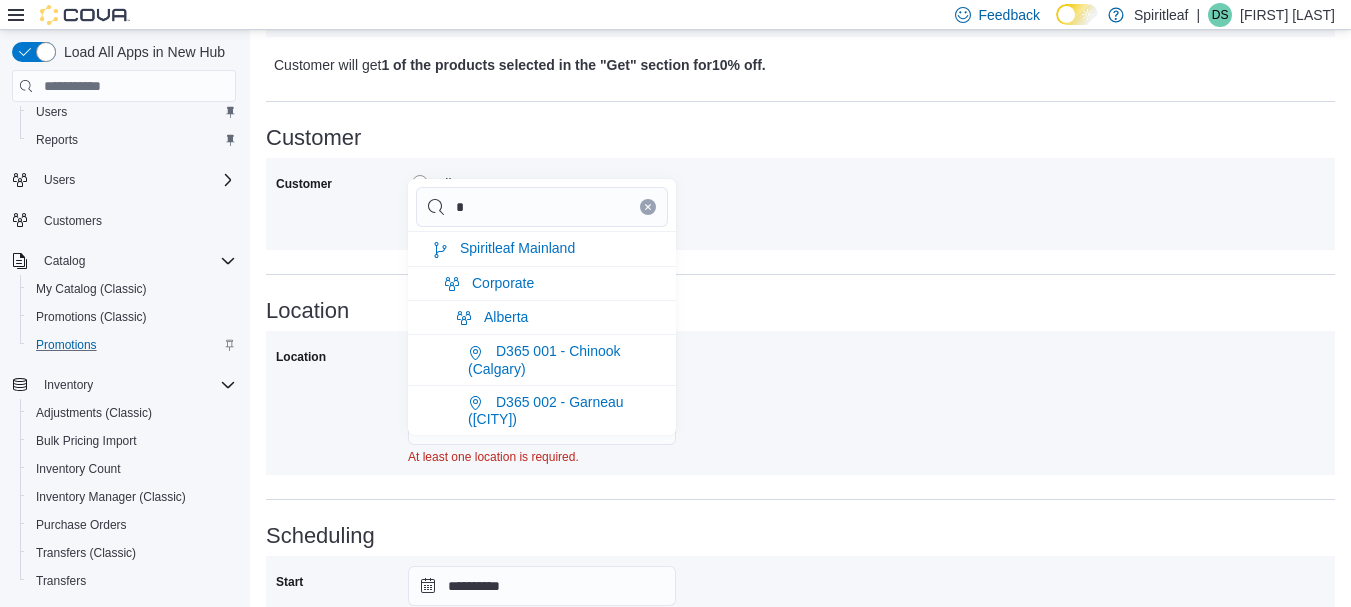 type on "**" 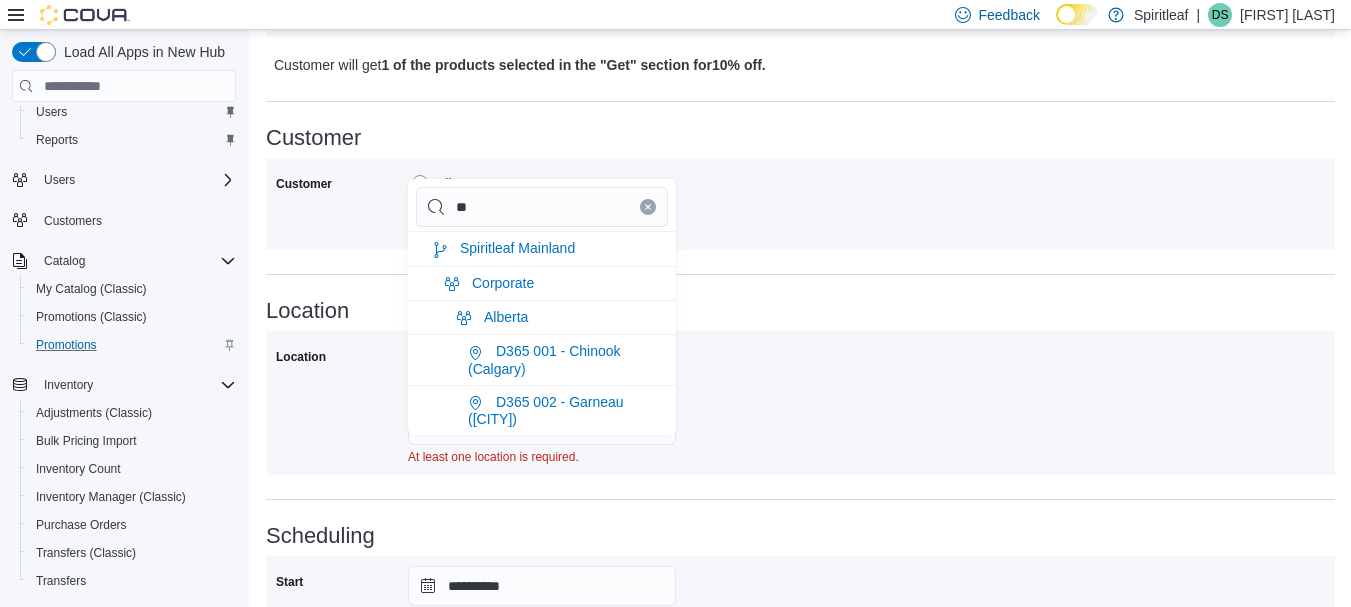 type on "***" 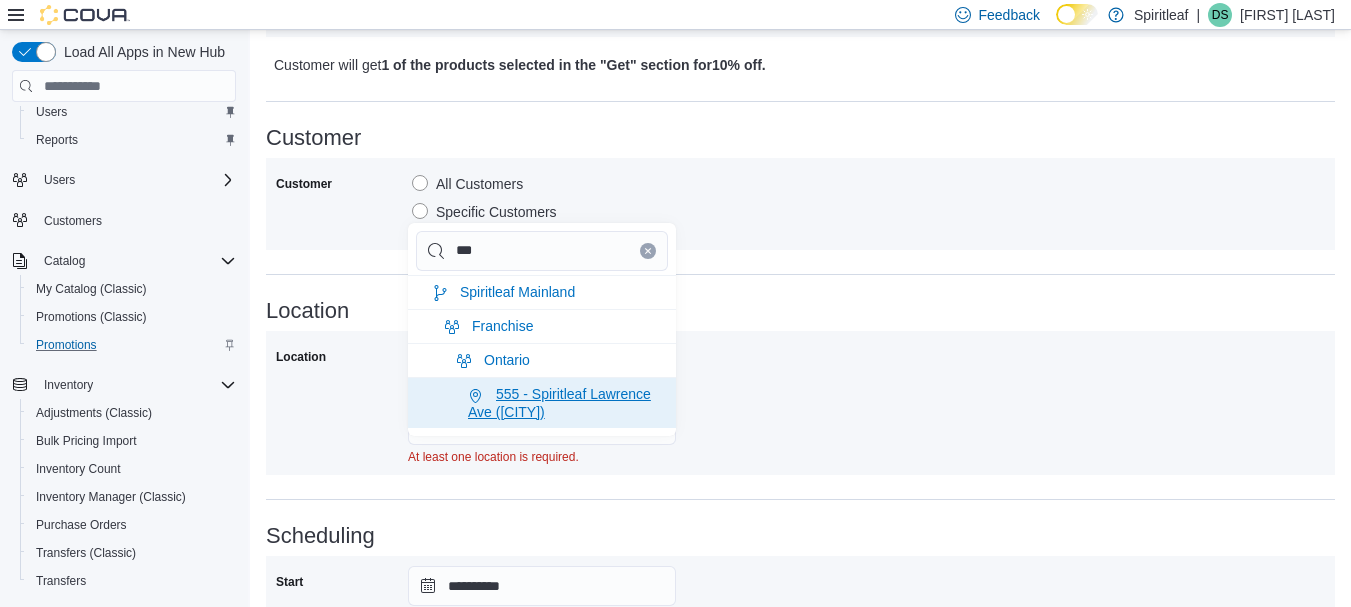 type on "***" 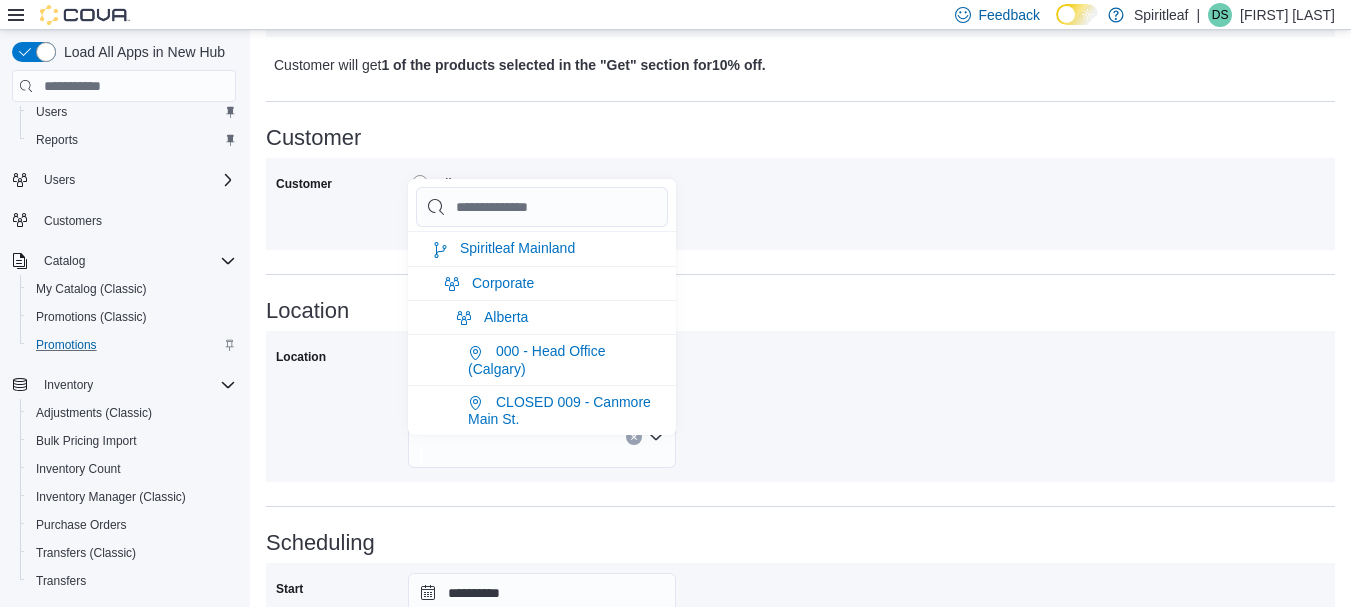 click on "Location  All Locations Specific Locations 555 - Spiritleaf Lawrence Ave (North York)" at bounding box center [800, 406] 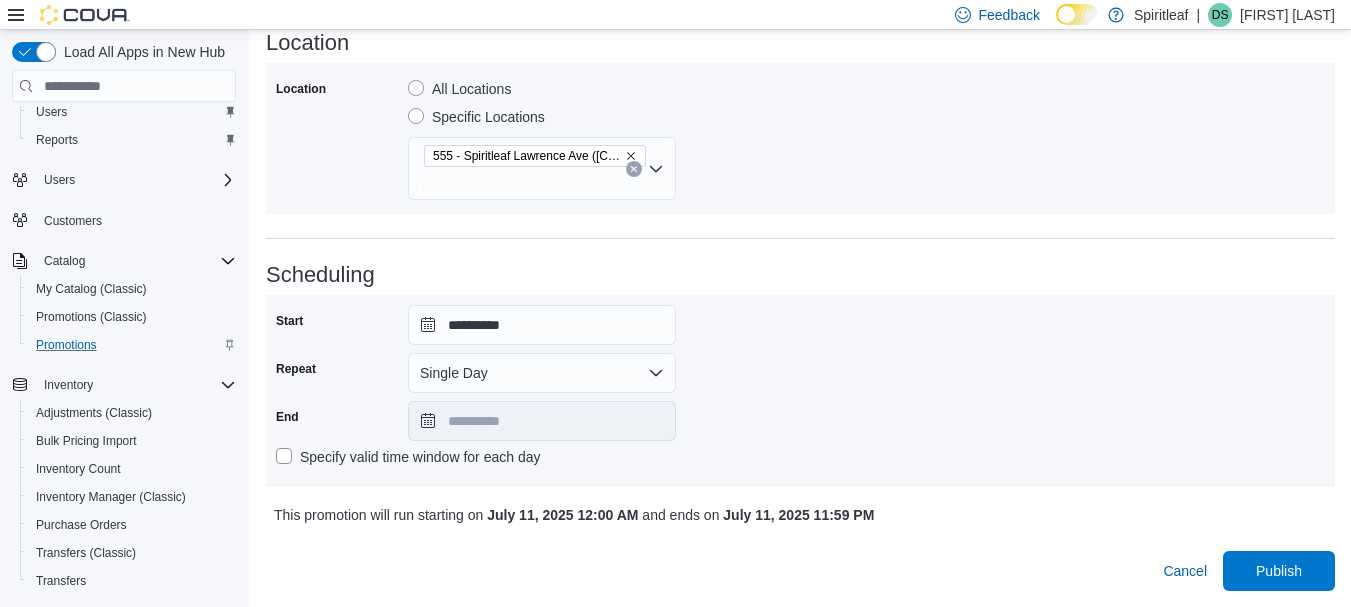 scroll, scrollTop: 1121, scrollLeft: 0, axis: vertical 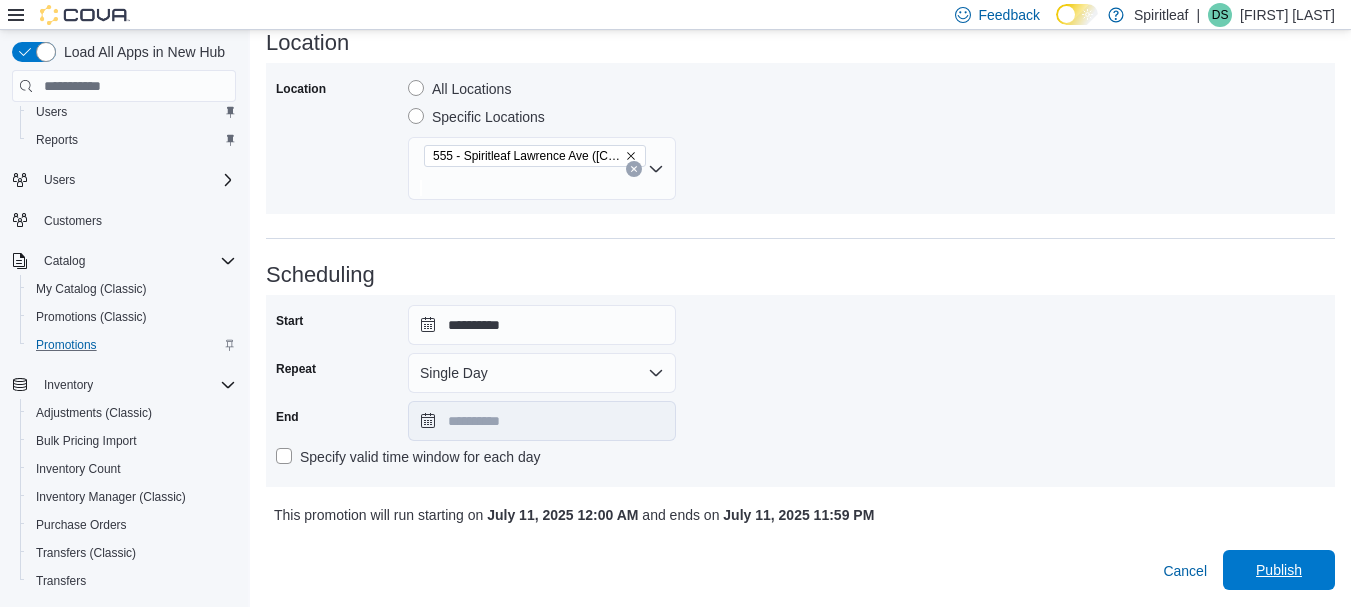 click on "Publish" at bounding box center [1279, 570] 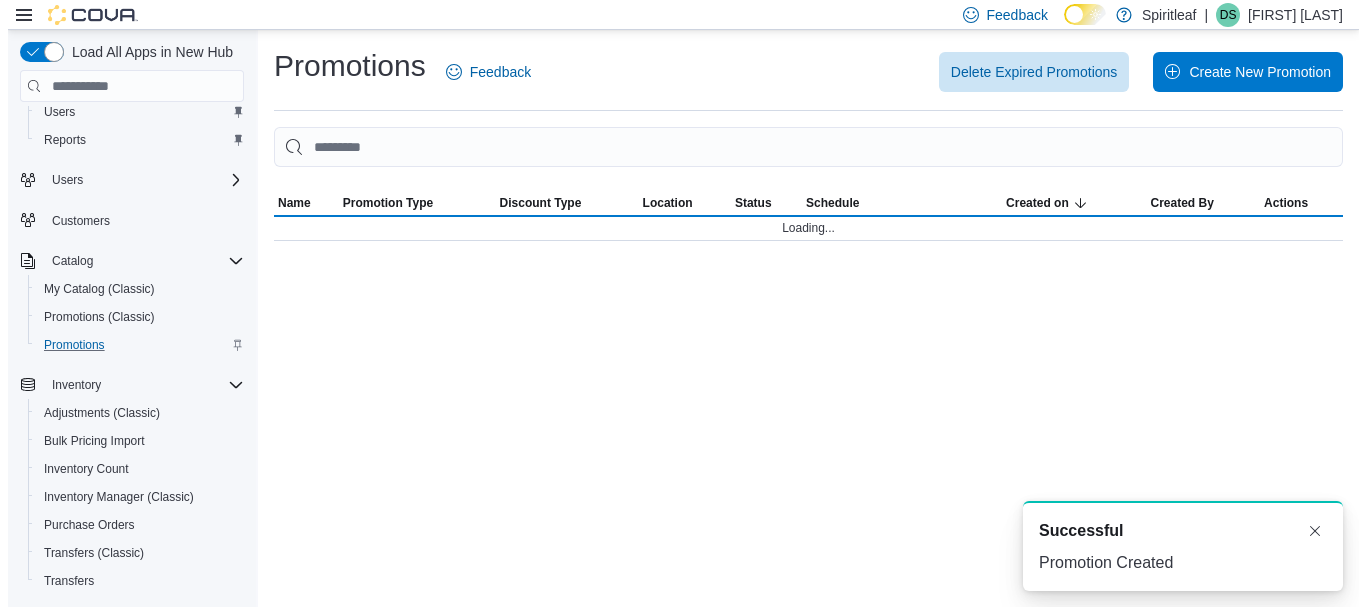 scroll, scrollTop: 0, scrollLeft: 0, axis: both 